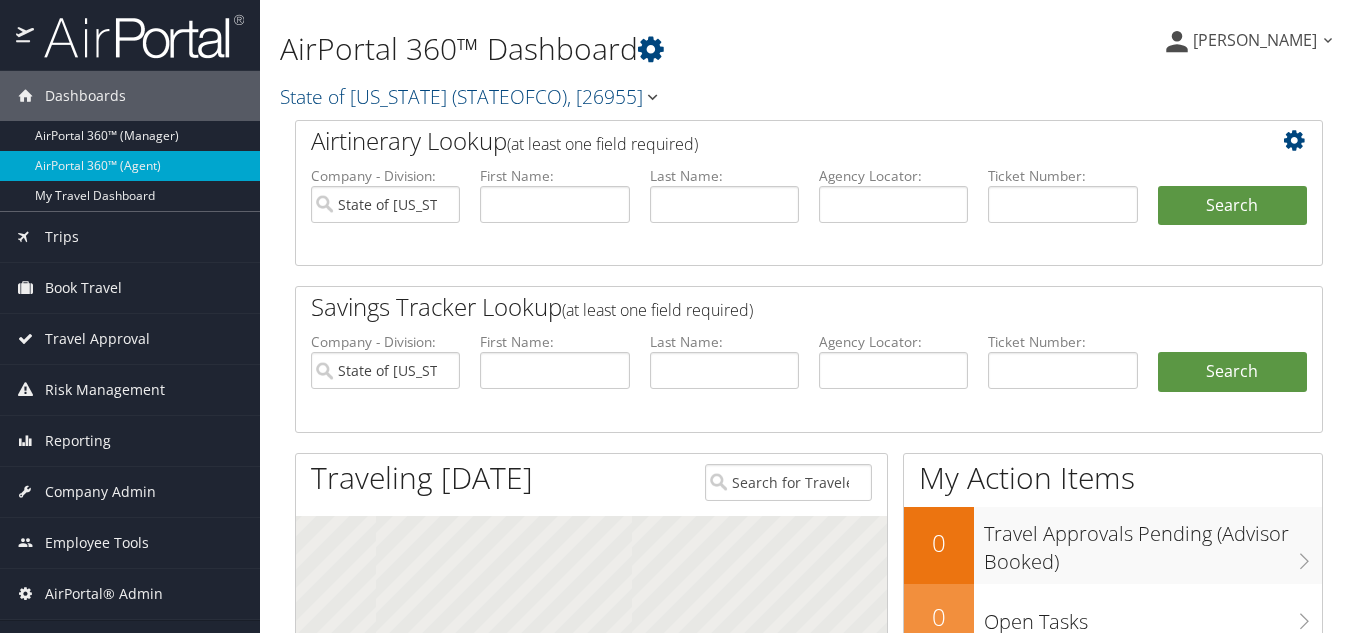 scroll, scrollTop: 0, scrollLeft: 0, axis: both 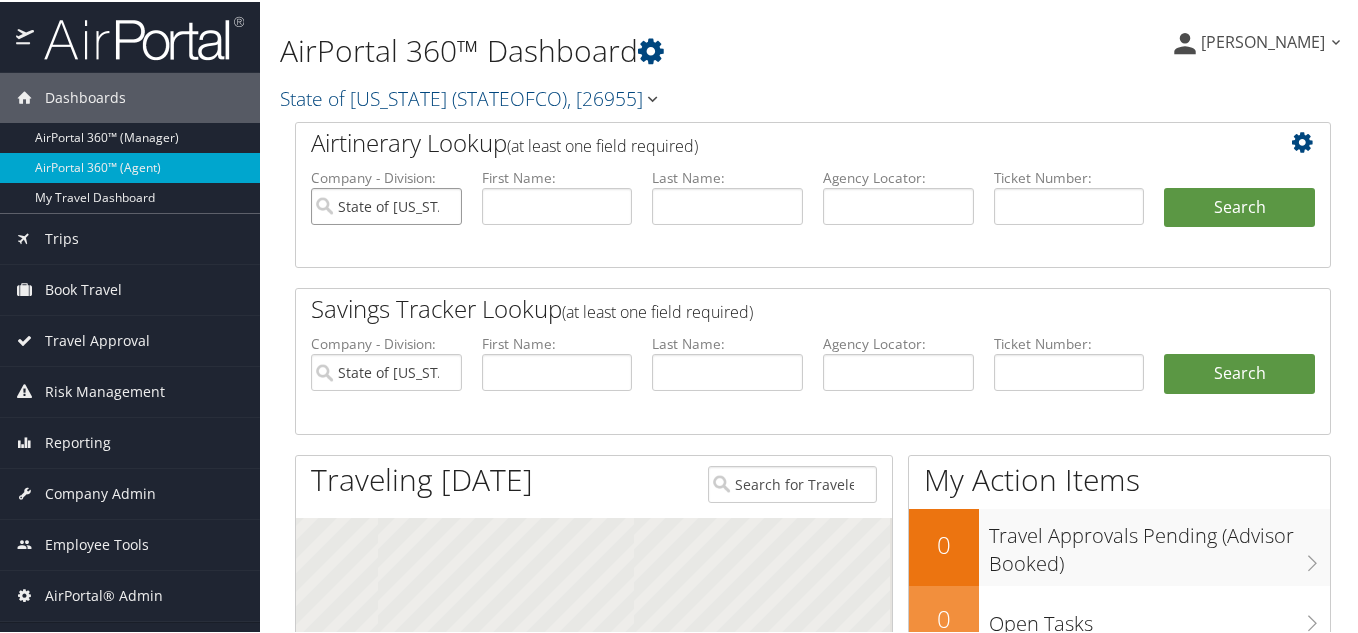 click on "State of Colorado" at bounding box center (386, 204) 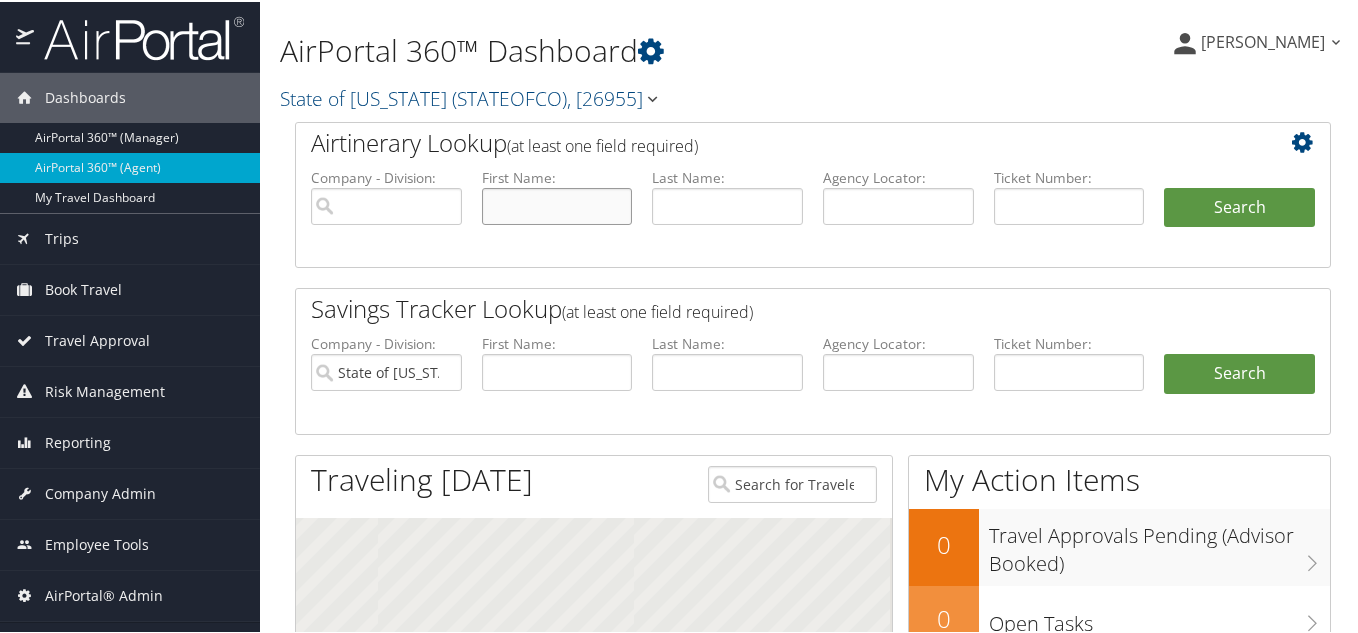 click at bounding box center [557, 204] 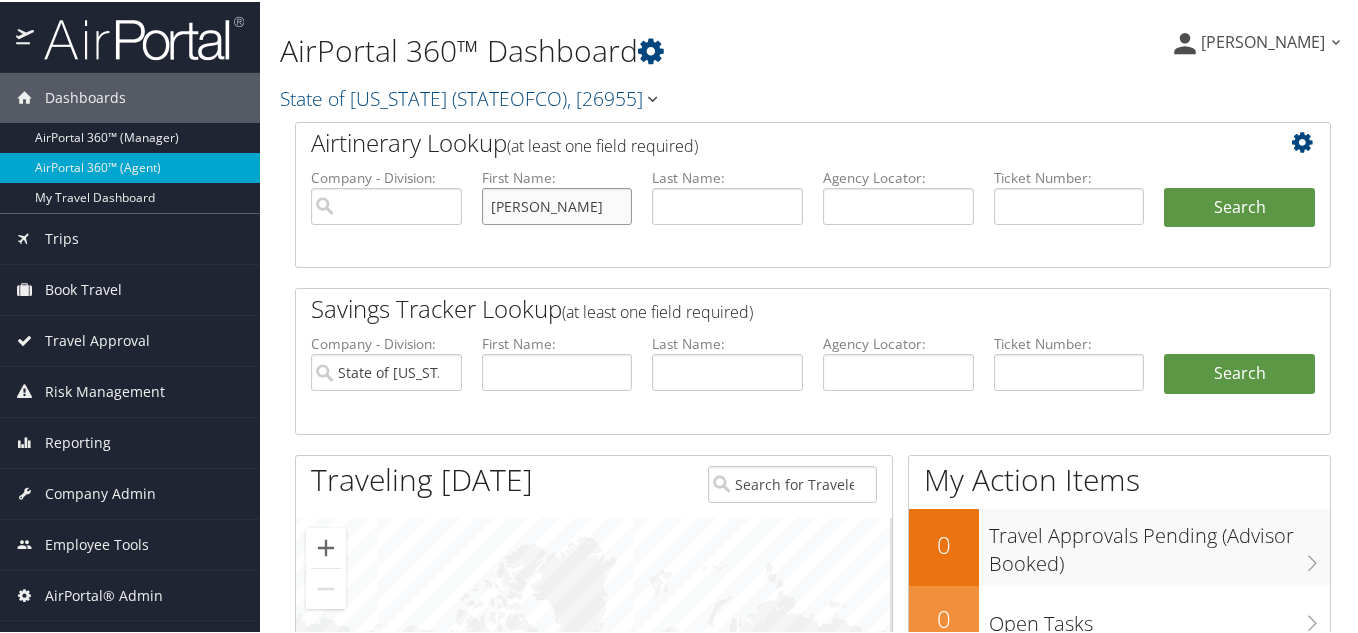 type on "[PERSON_NAME]" 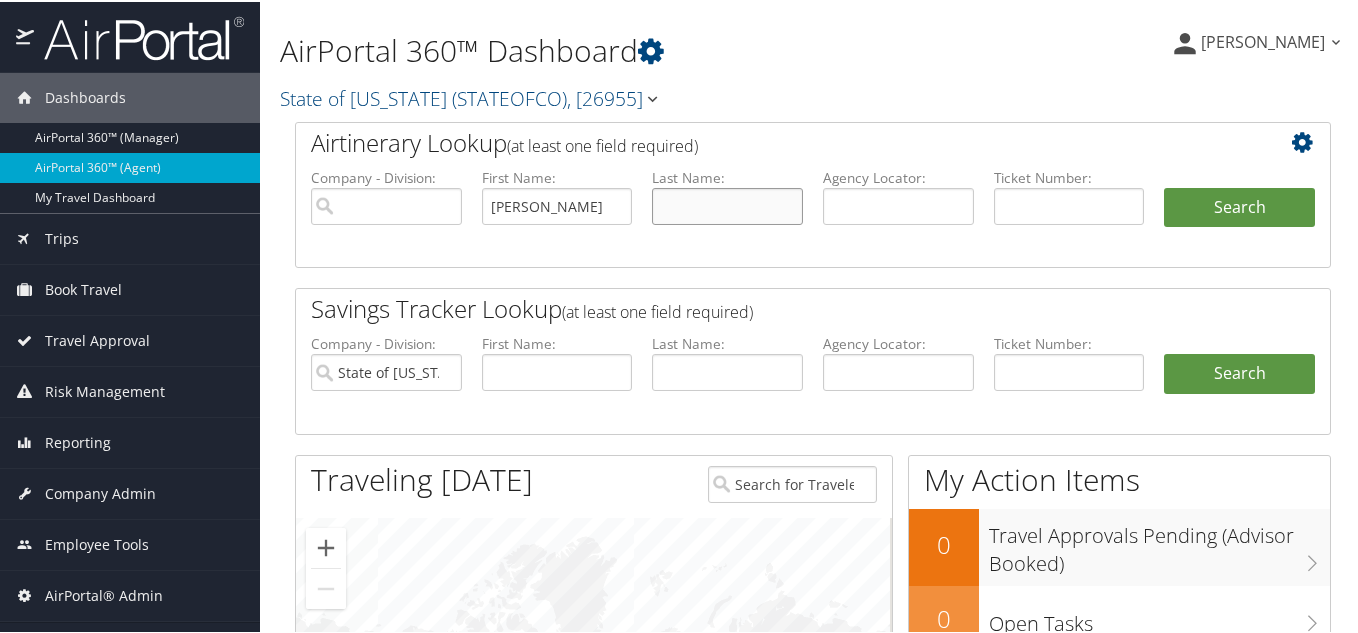 click at bounding box center [727, 204] 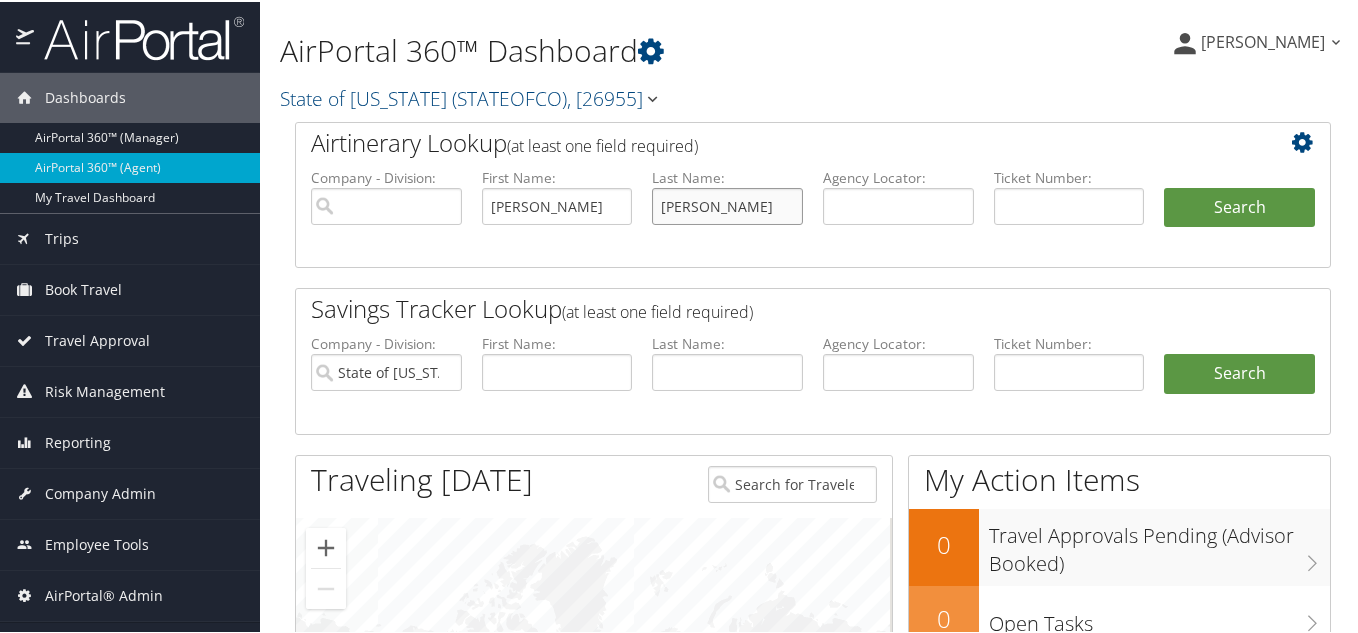 type on "Abraham" 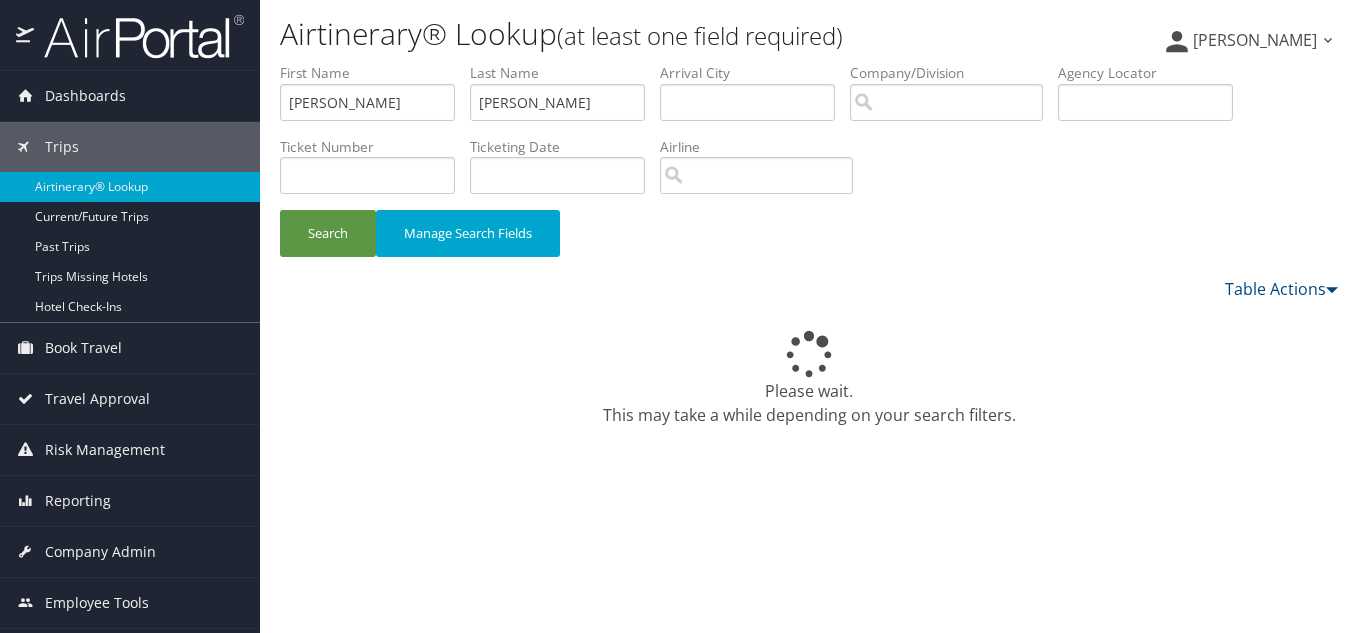 scroll, scrollTop: 0, scrollLeft: 0, axis: both 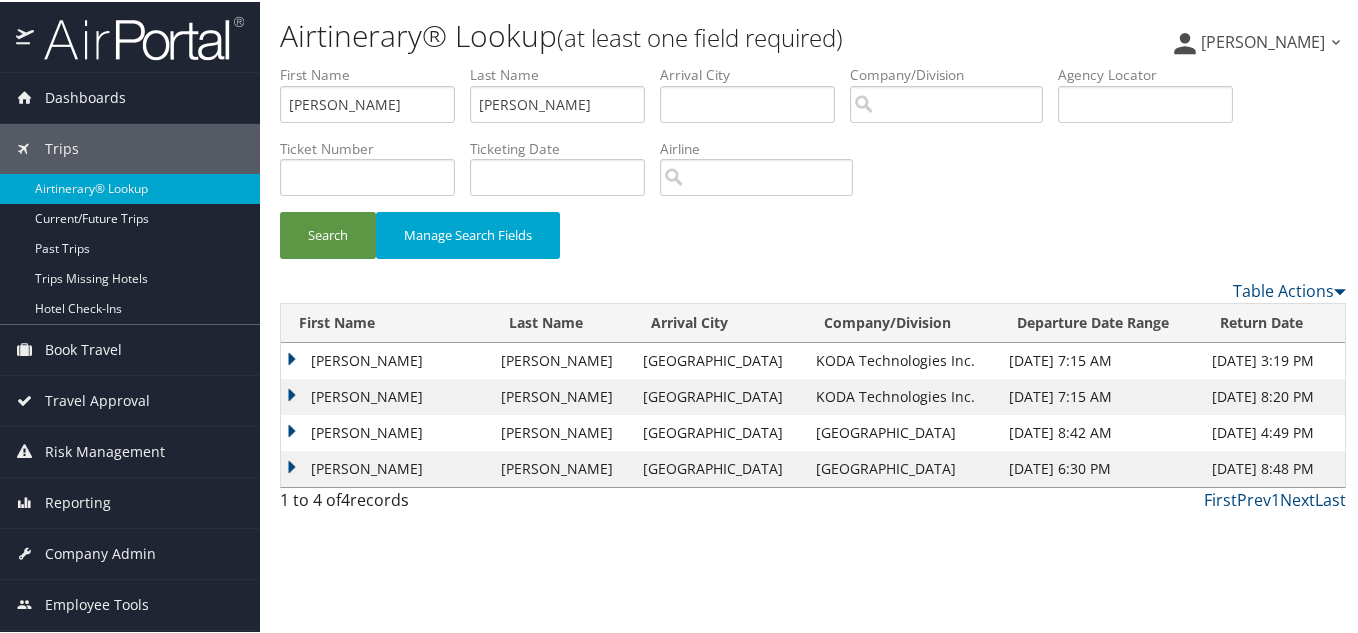 click on "[PERSON_NAME]" at bounding box center [386, 359] 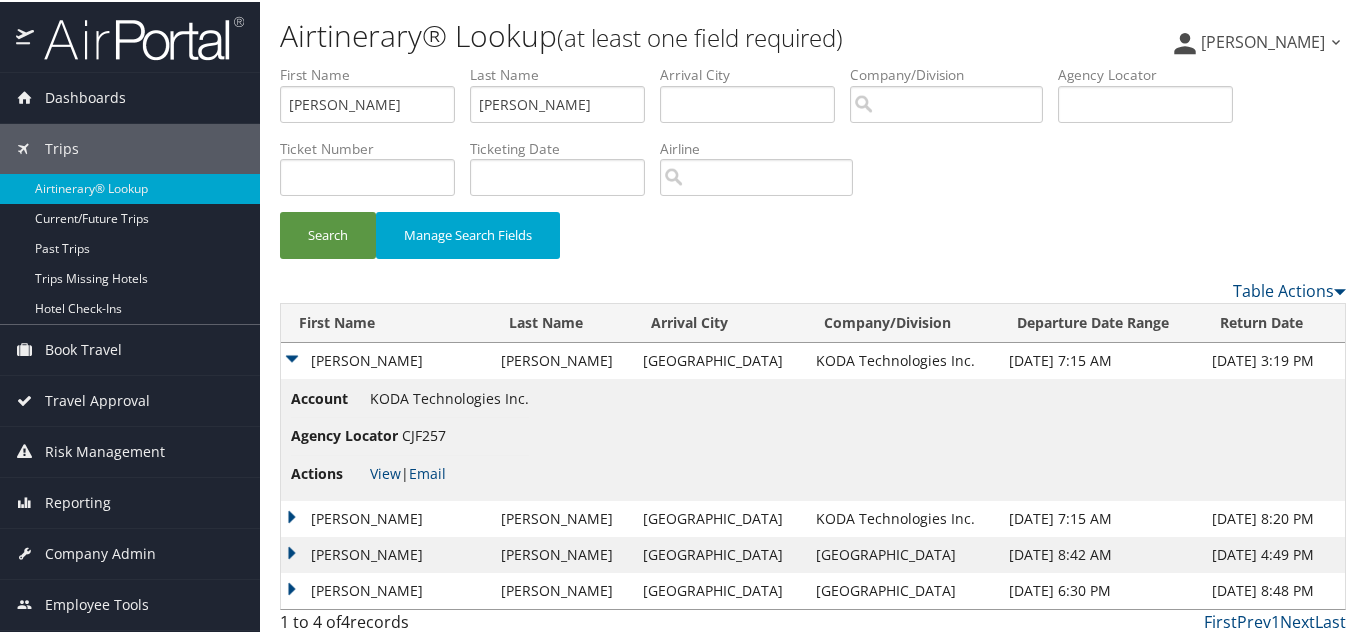 click on "CJF257" at bounding box center [424, 433] 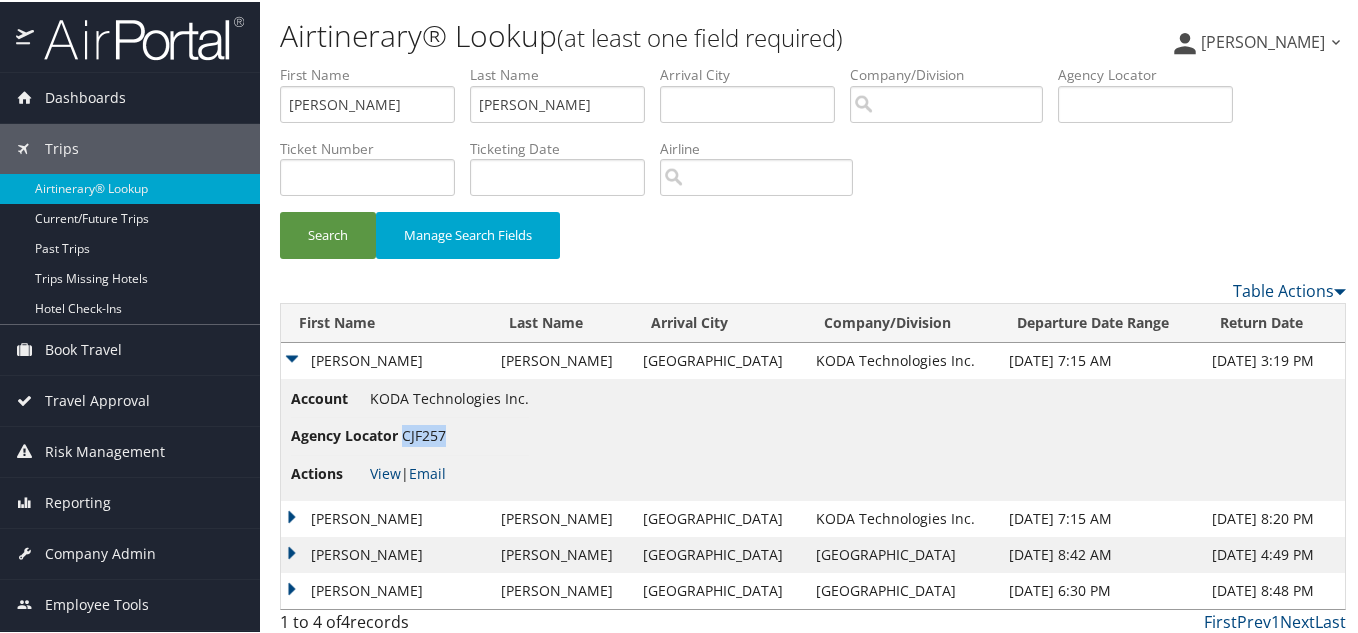 click on "CJF257" at bounding box center (424, 433) 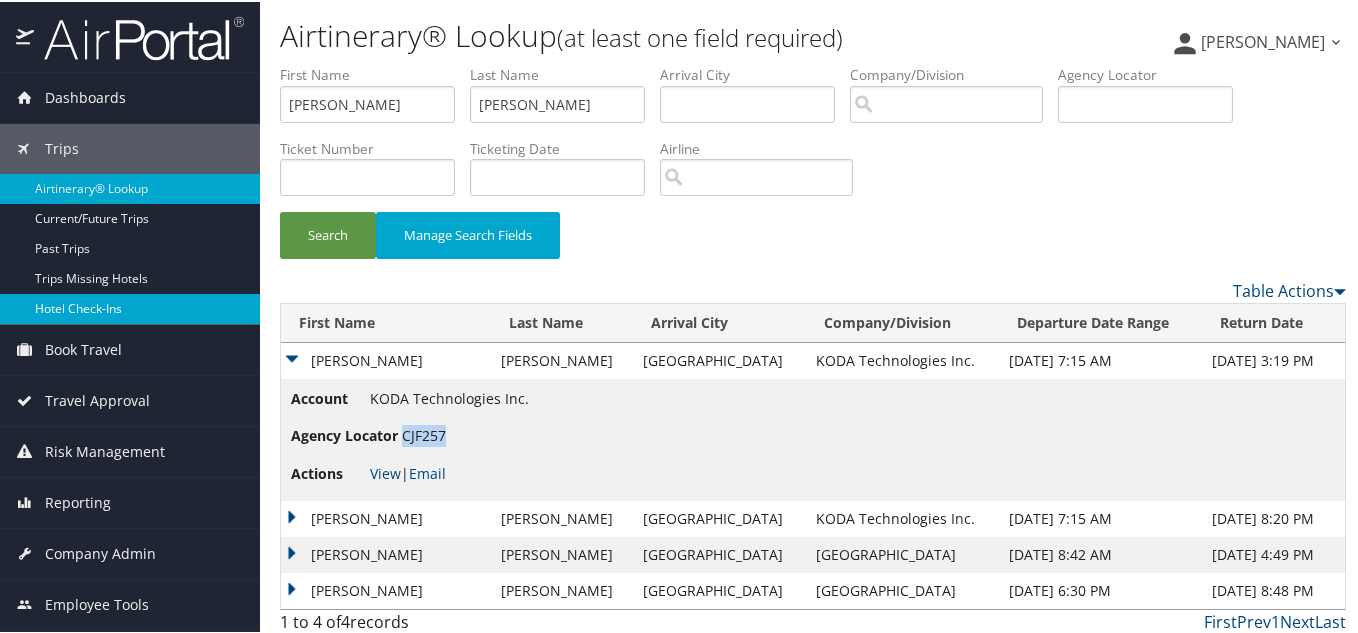 copy on "CJF257" 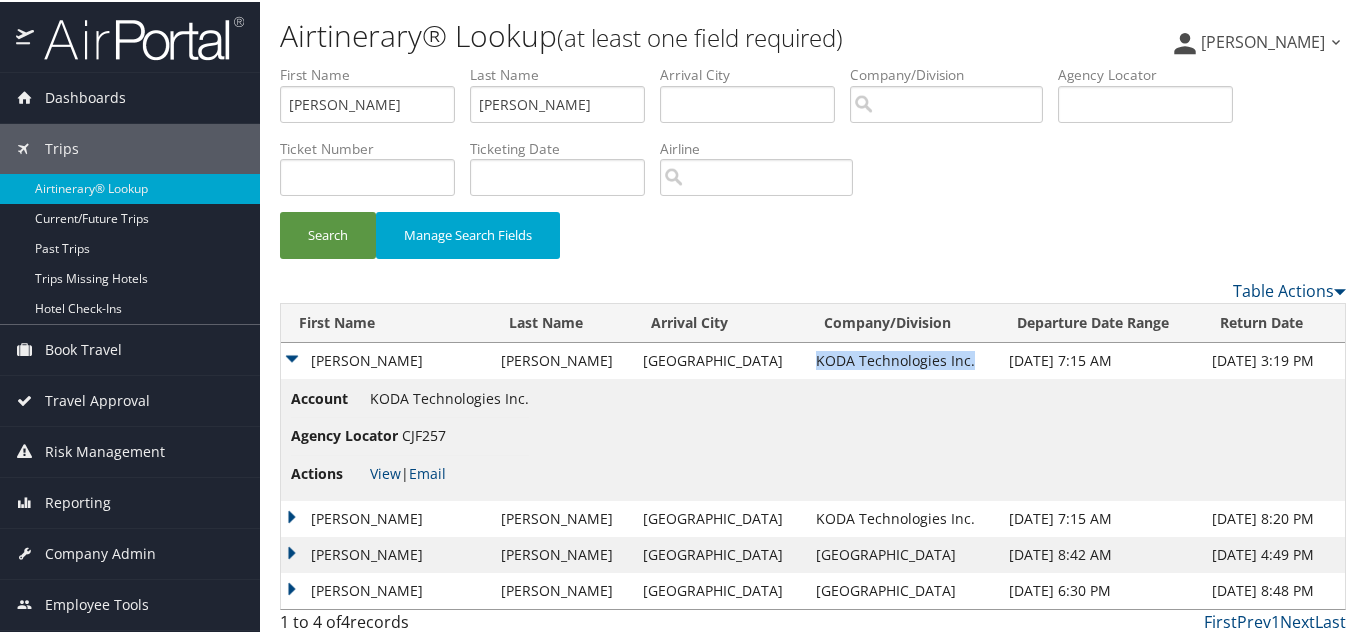 drag, startPoint x: 946, startPoint y: 363, endPoint x: 770, endPoint y: 370, distance: 176.13914 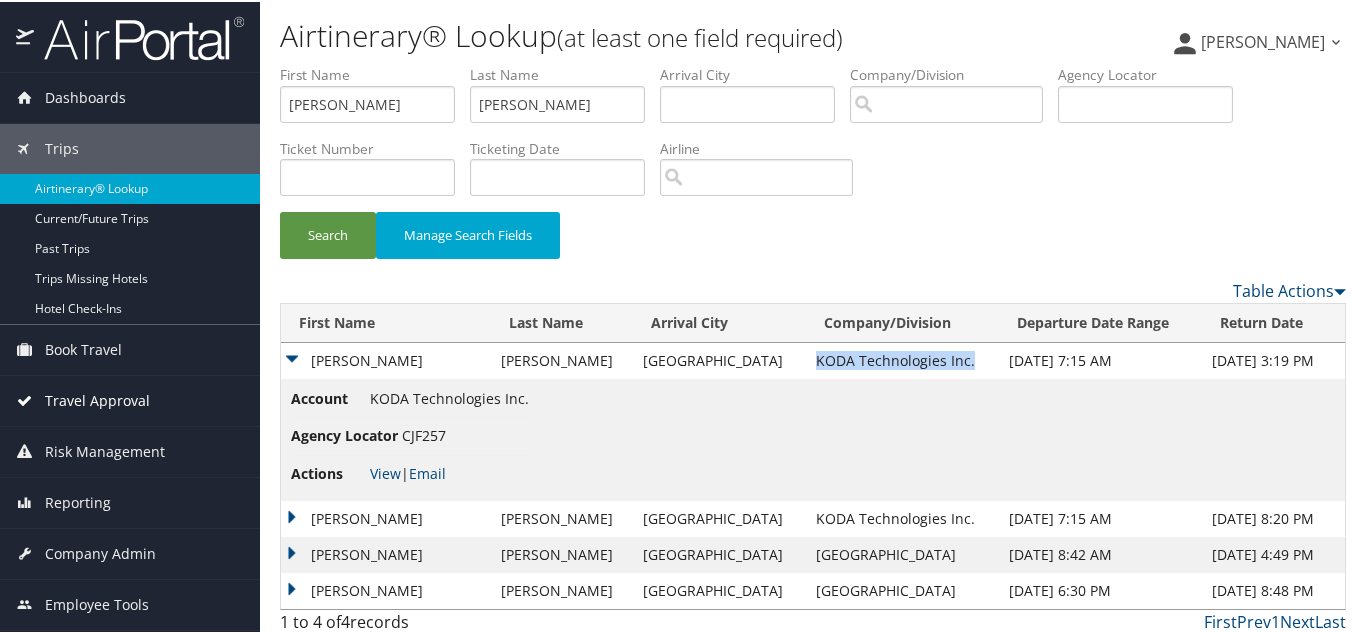 copy on "KODA Technologies Inc." 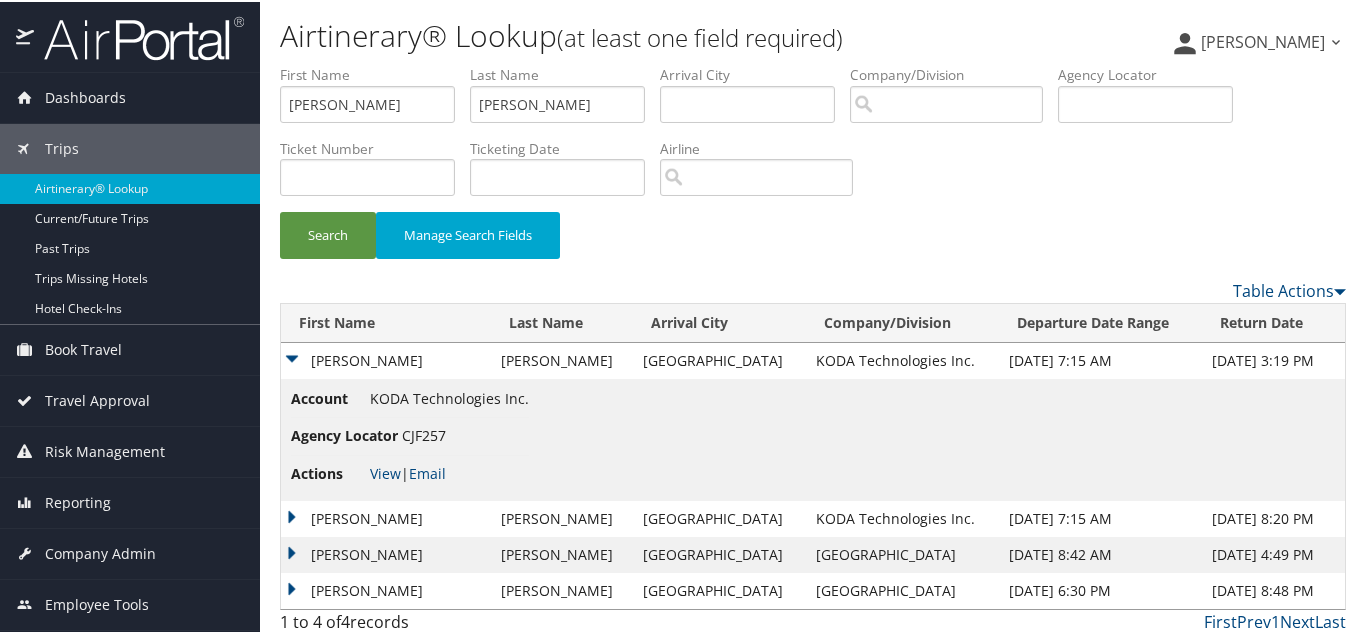 click on "DAVID SANKARAMANGALAM" at bounding box center [386, 359] 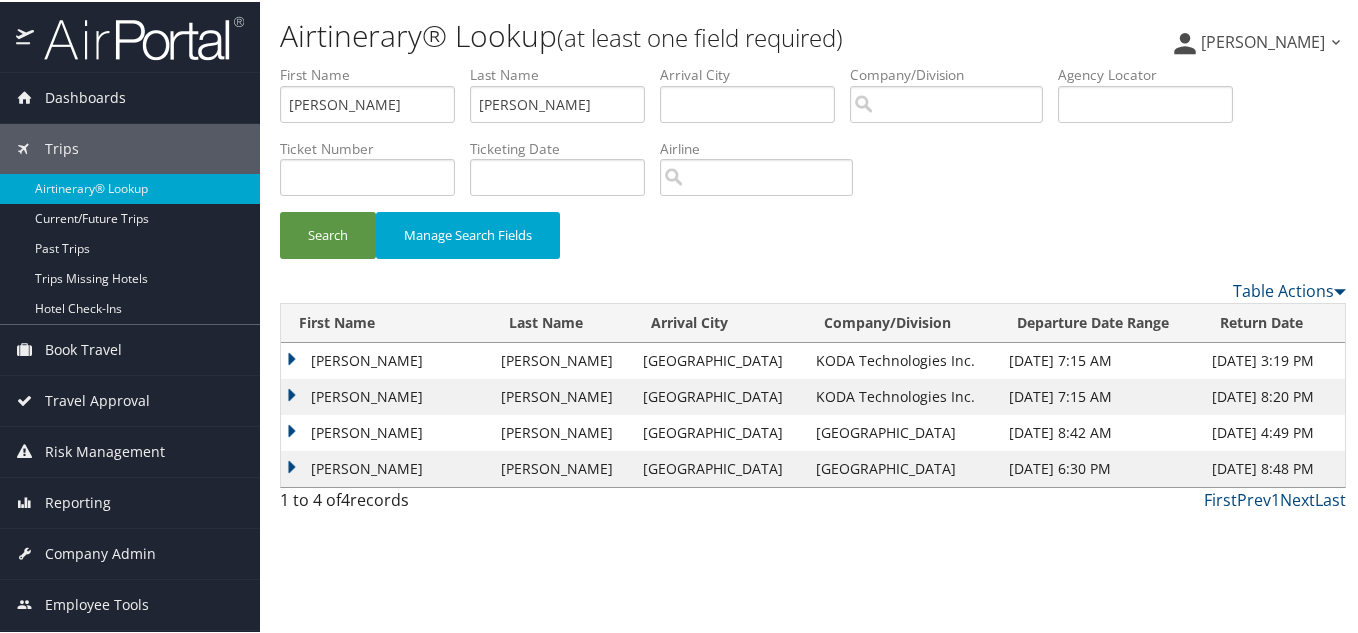 click on "DAVID SANKARAMANGALAM" at bounding box center [386, 359] 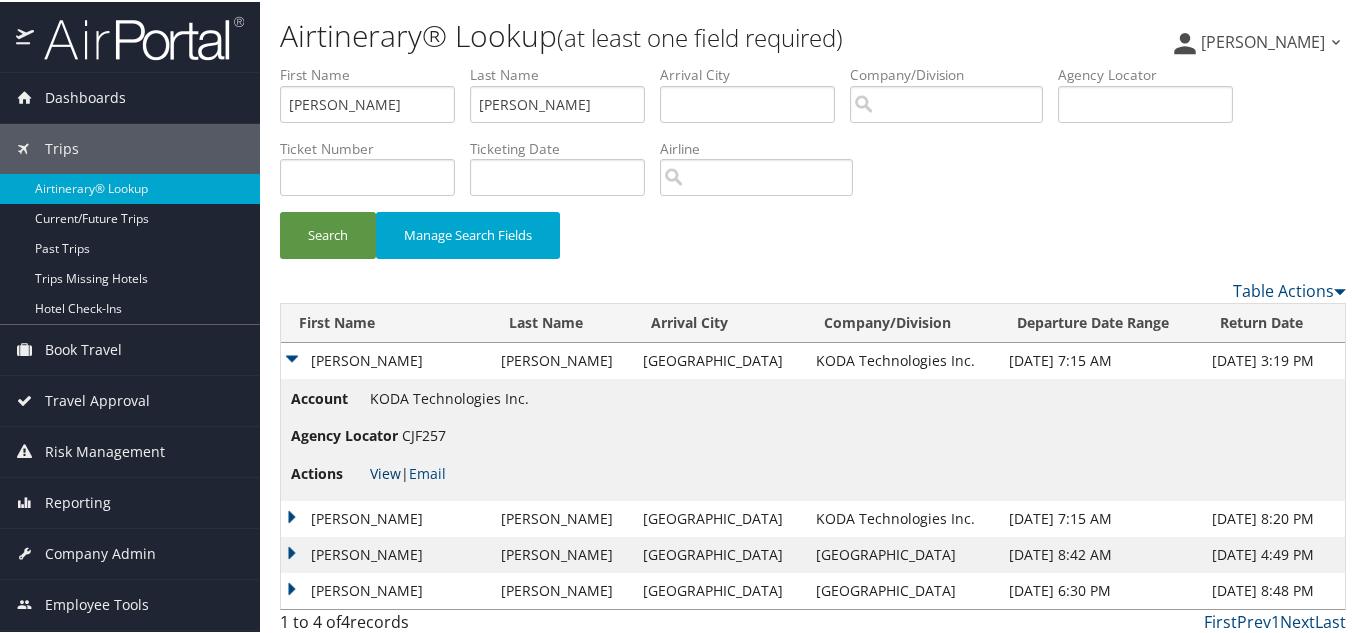 click on "View" at bounding box center (385, 471) 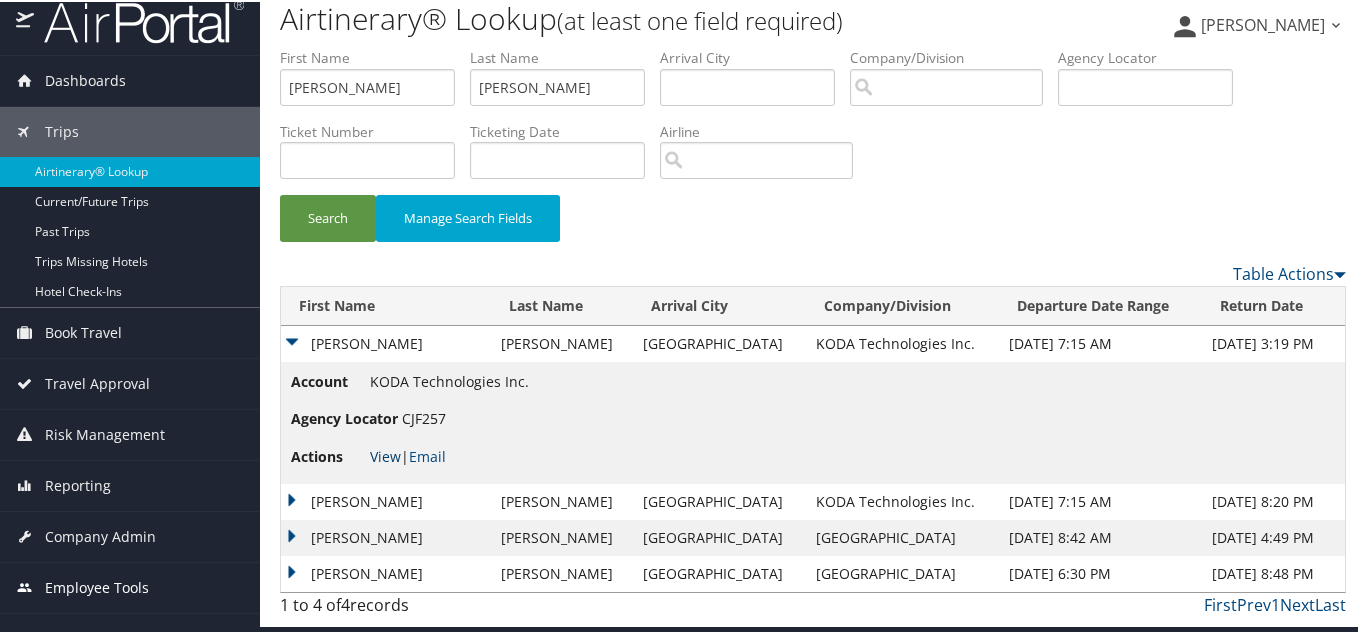 scroll, scrollTop: 47, scrollLeft: 0, axis: vertical 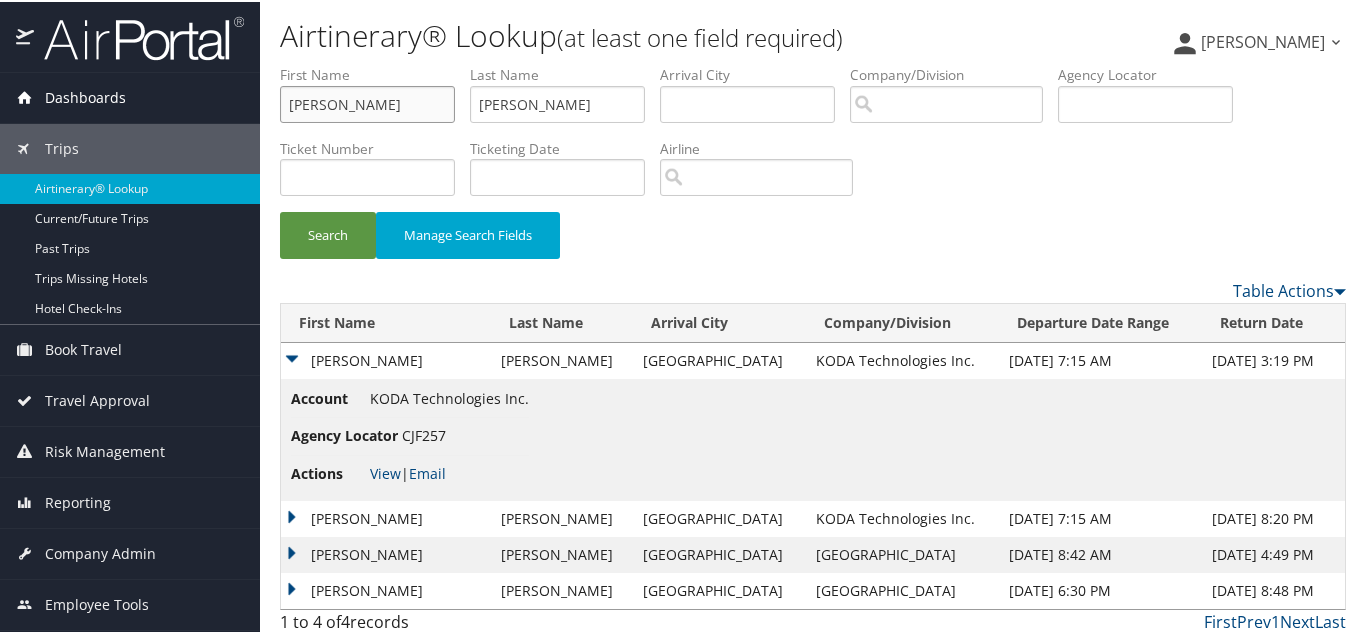 drag, startPoint x: 372, startPoint y: 106, endPoint x: 217, endPoint y: 97, distance: 155.26108 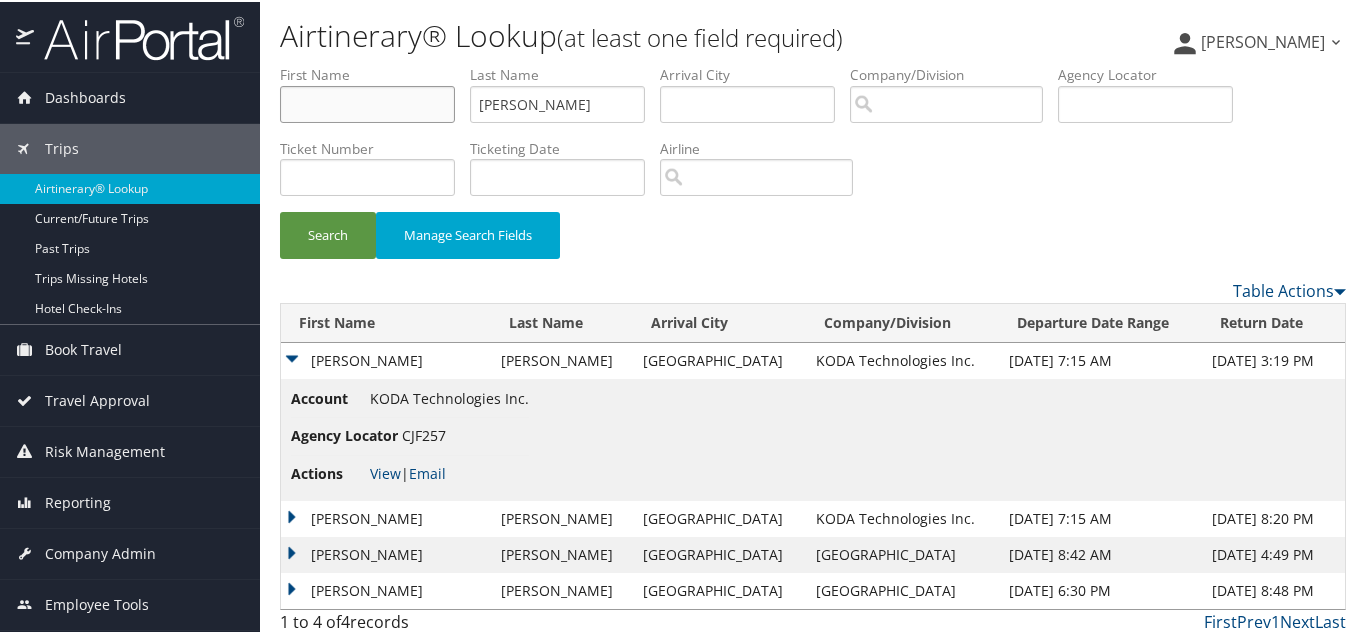 click at bounding box center (367, 102) 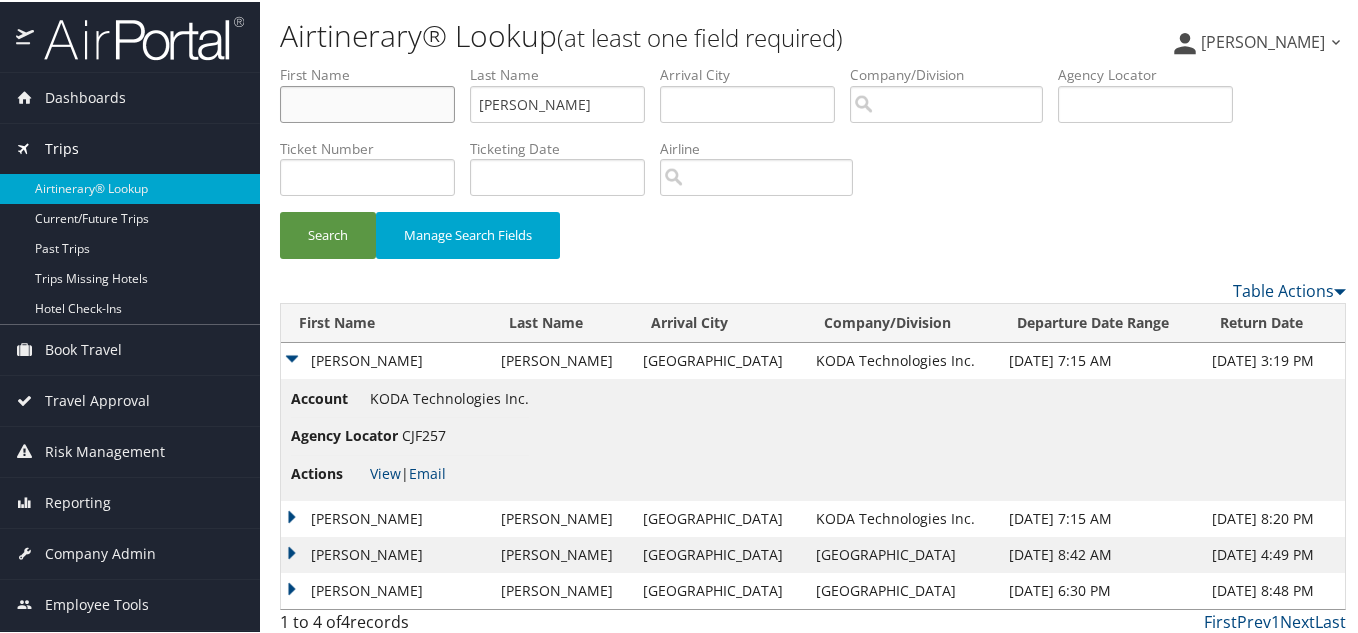 paste on "MANSOOR" 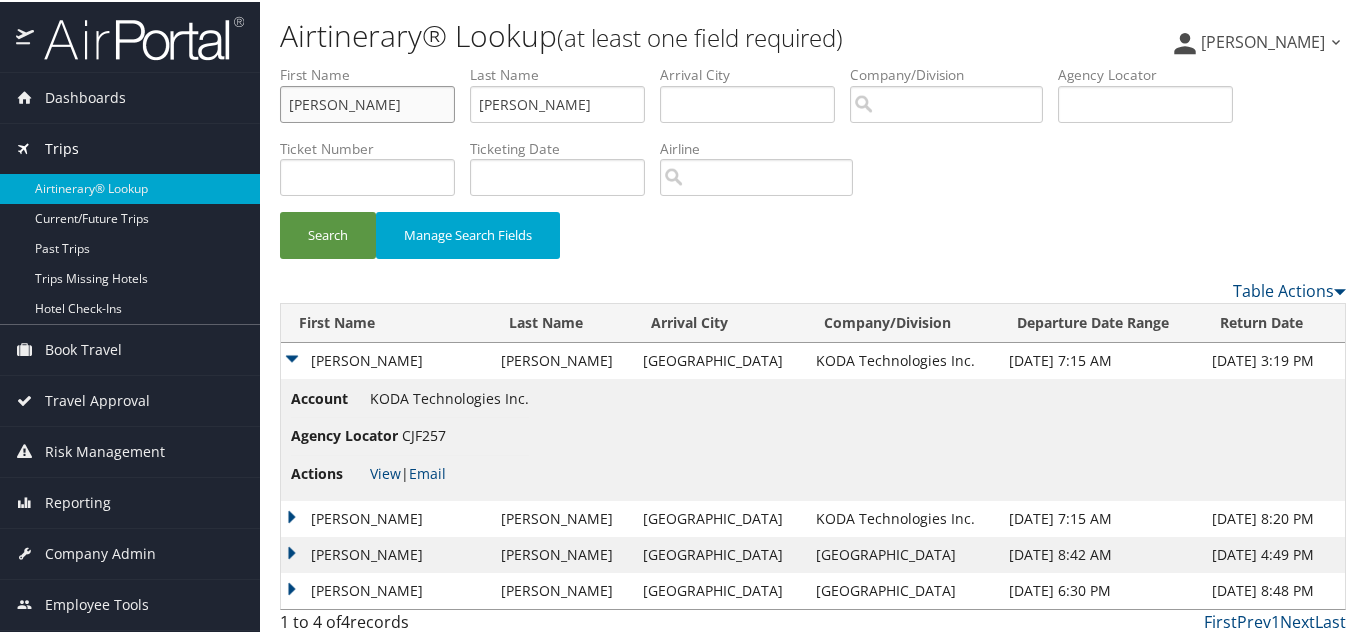 type on "MANSOOR" 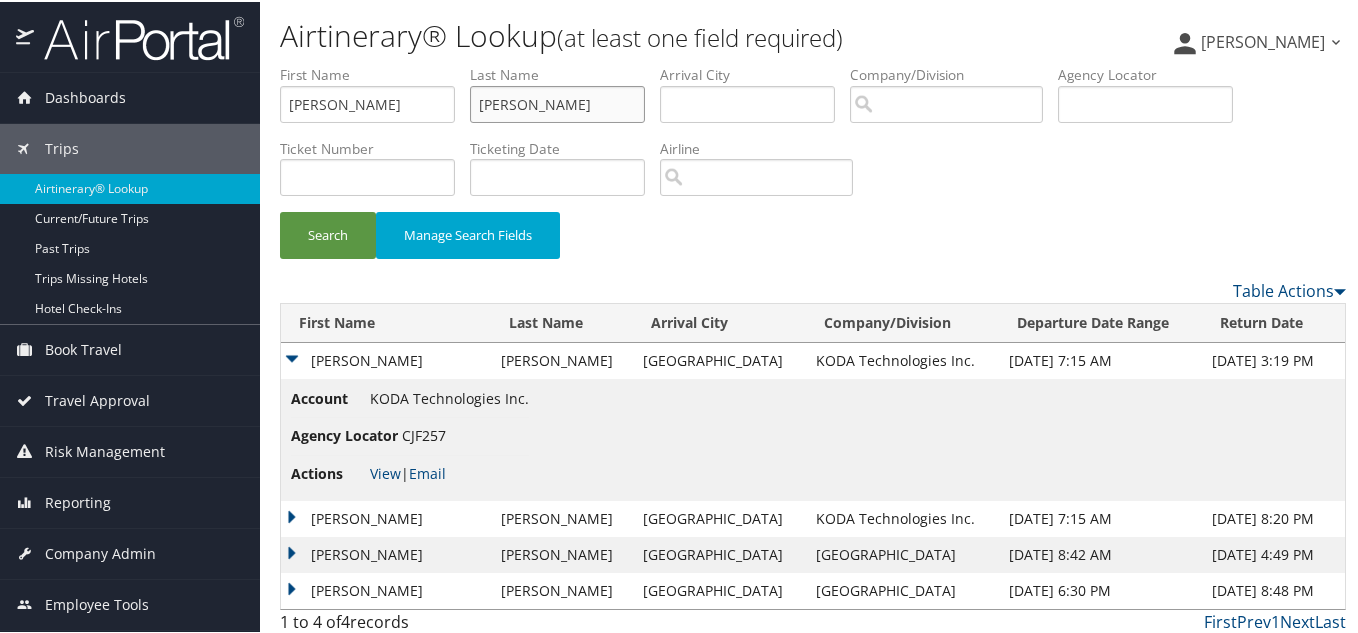 drag, startPoint x: 572, startPoint y: 102, endPoint x: 409, endPoint y: 97, distance: 163.07668 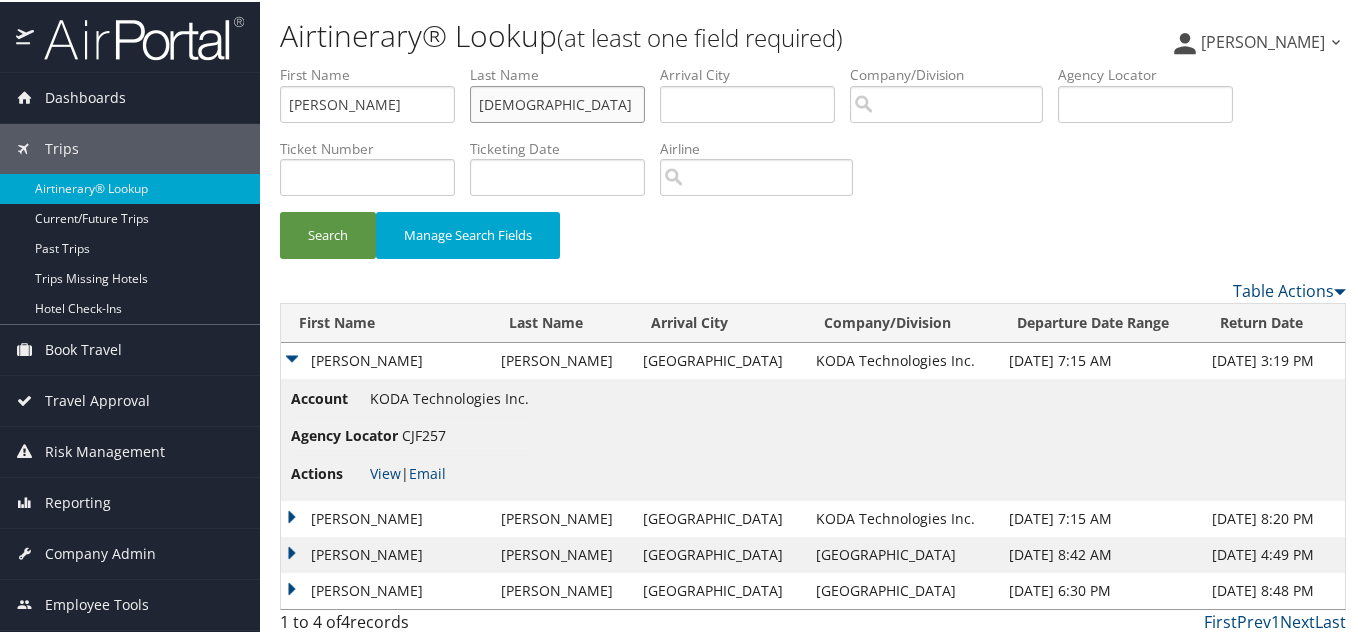 type on "WAHDAT" 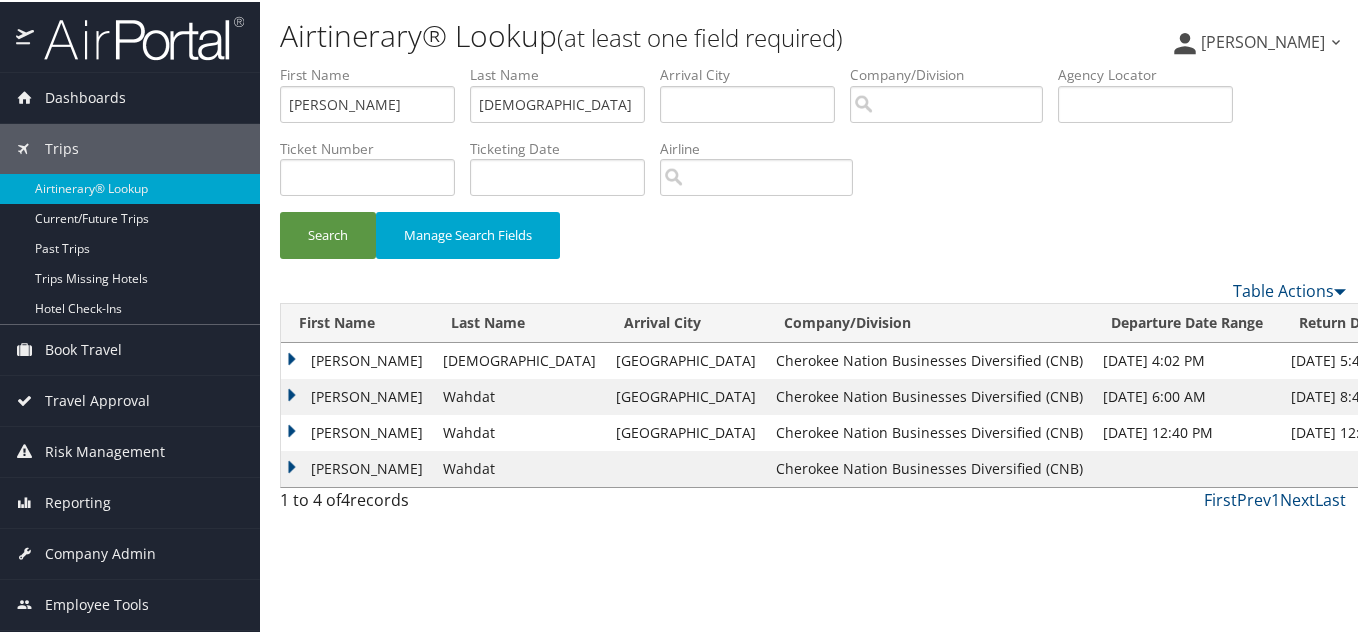 click on "MANSOOR" at bounding box center (357, 359) 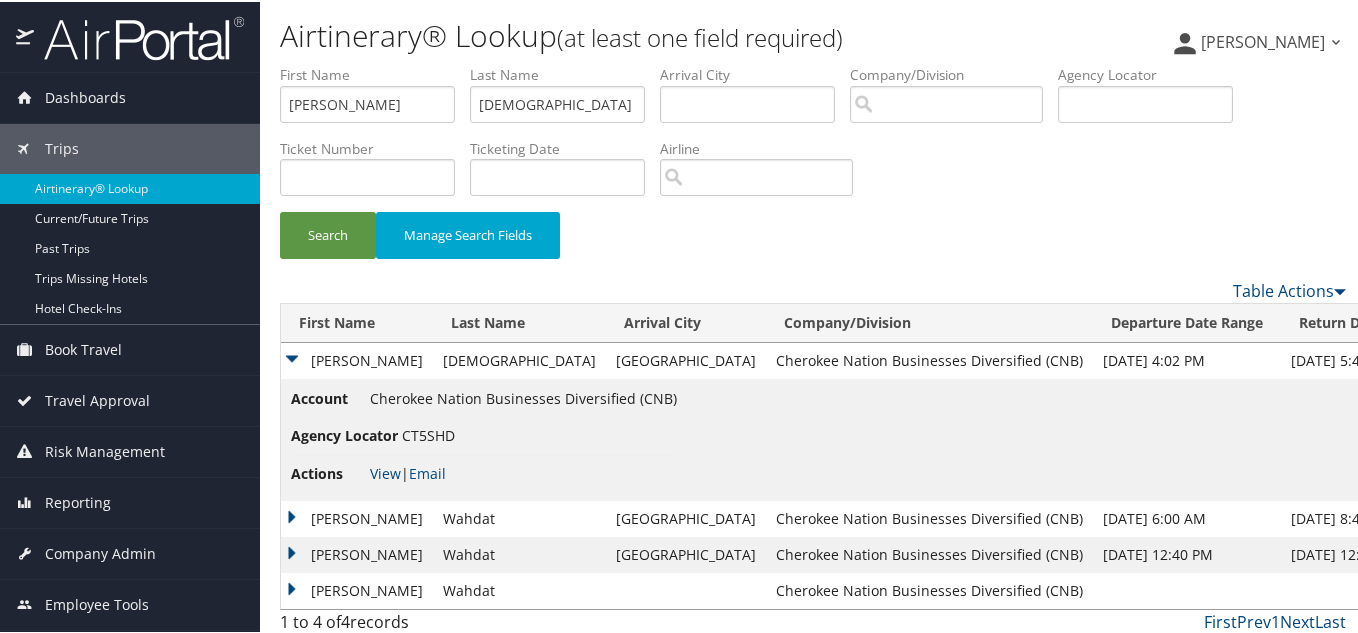 click on "CT5SHD" at bounding box center [428, 433] 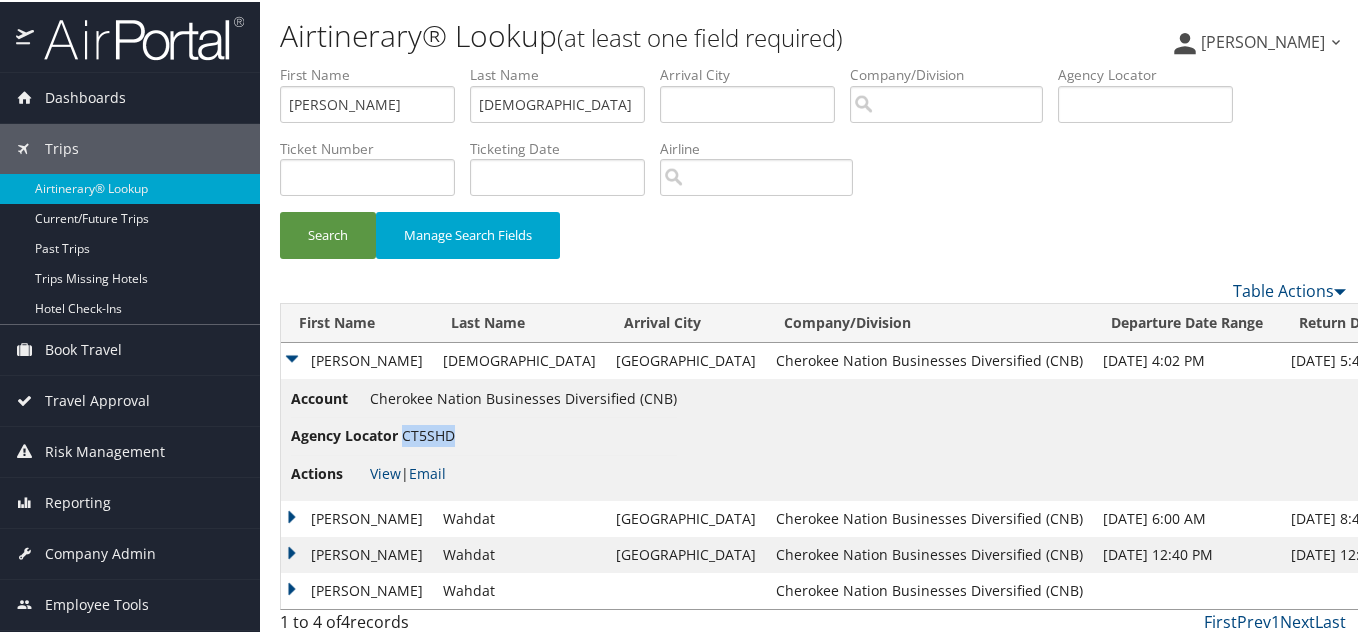 click on "CT5SHD" at bounding box center [428, 433] 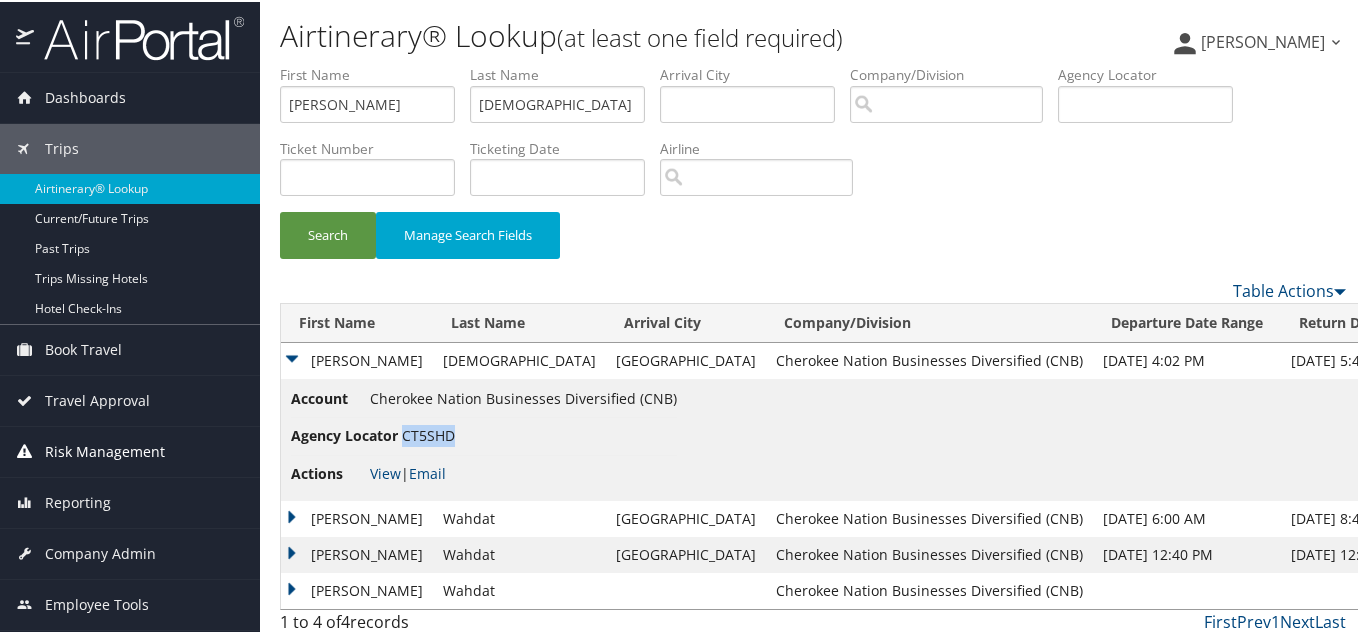 copy on "CT5SHD" 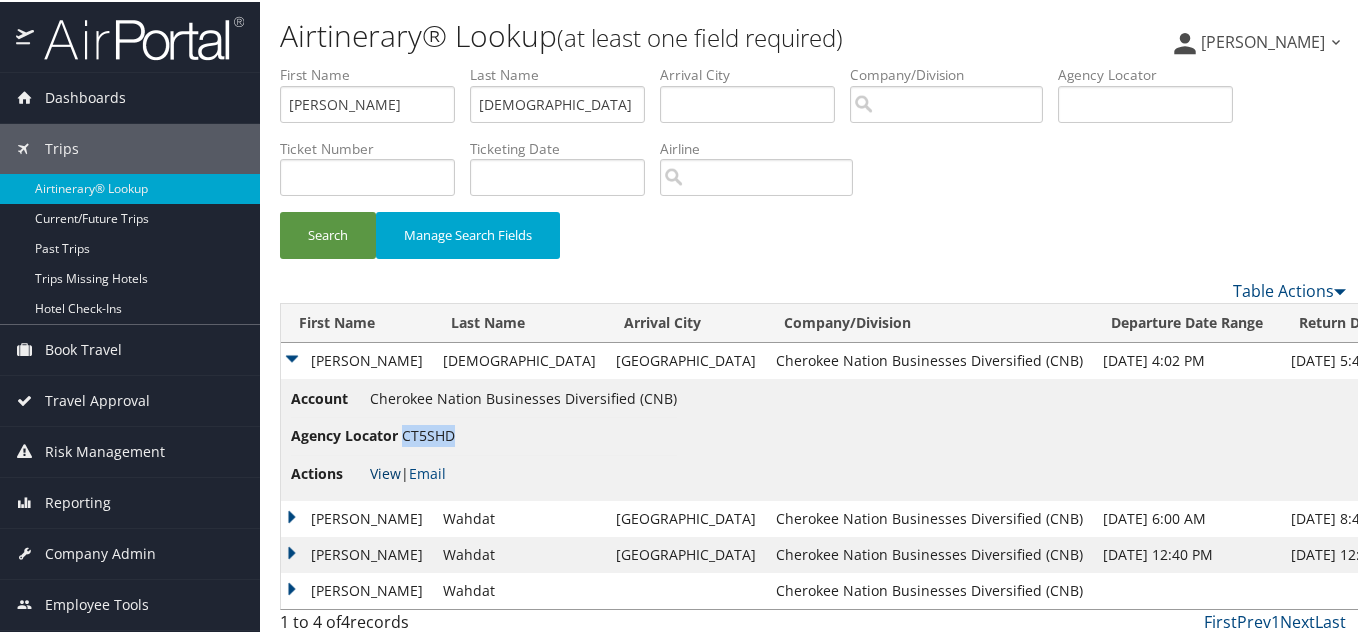 click on "View" at bounding box center (385, 471) 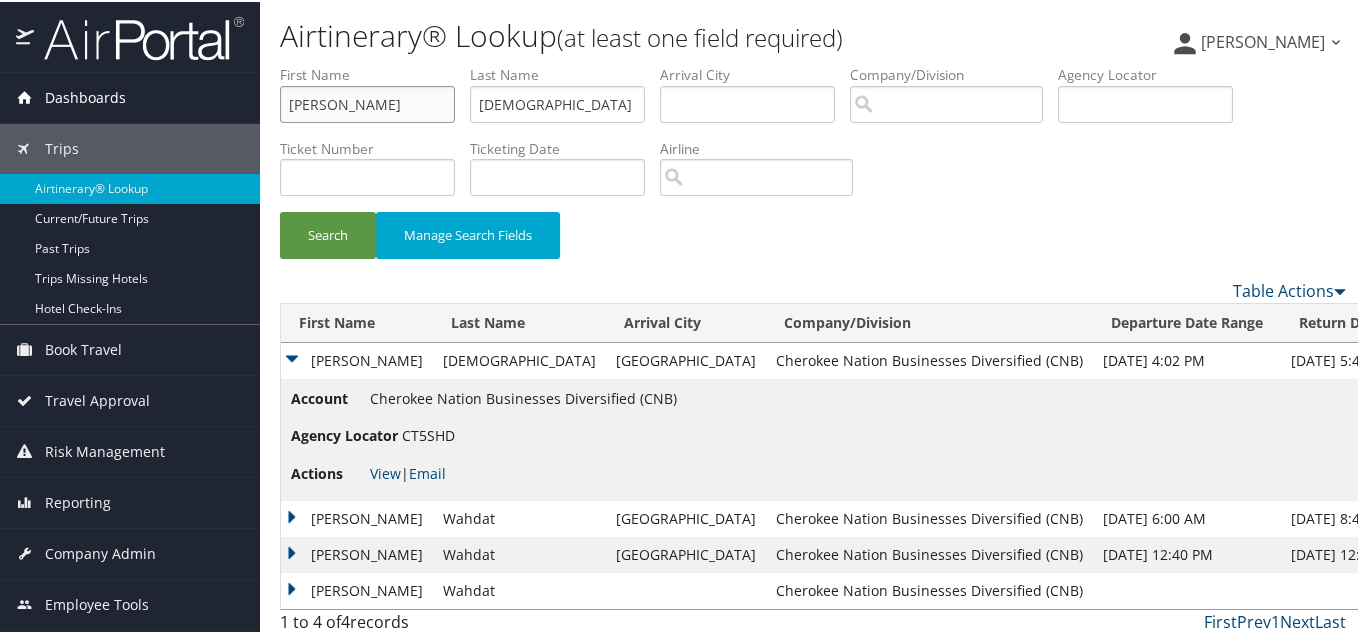 drag, startPoint x: 400, startPoint y: 85, endPoint x: 239, endPoint y: 97, distance: 161.44658 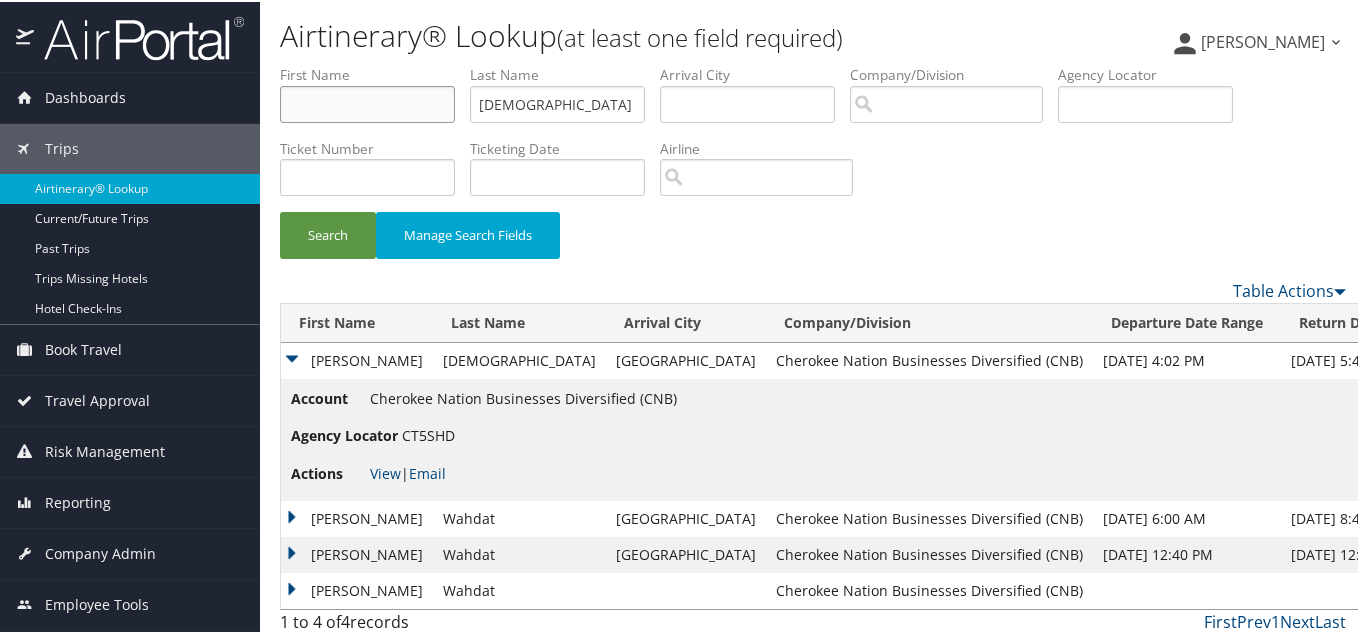 click at bounding box center (367, 102) 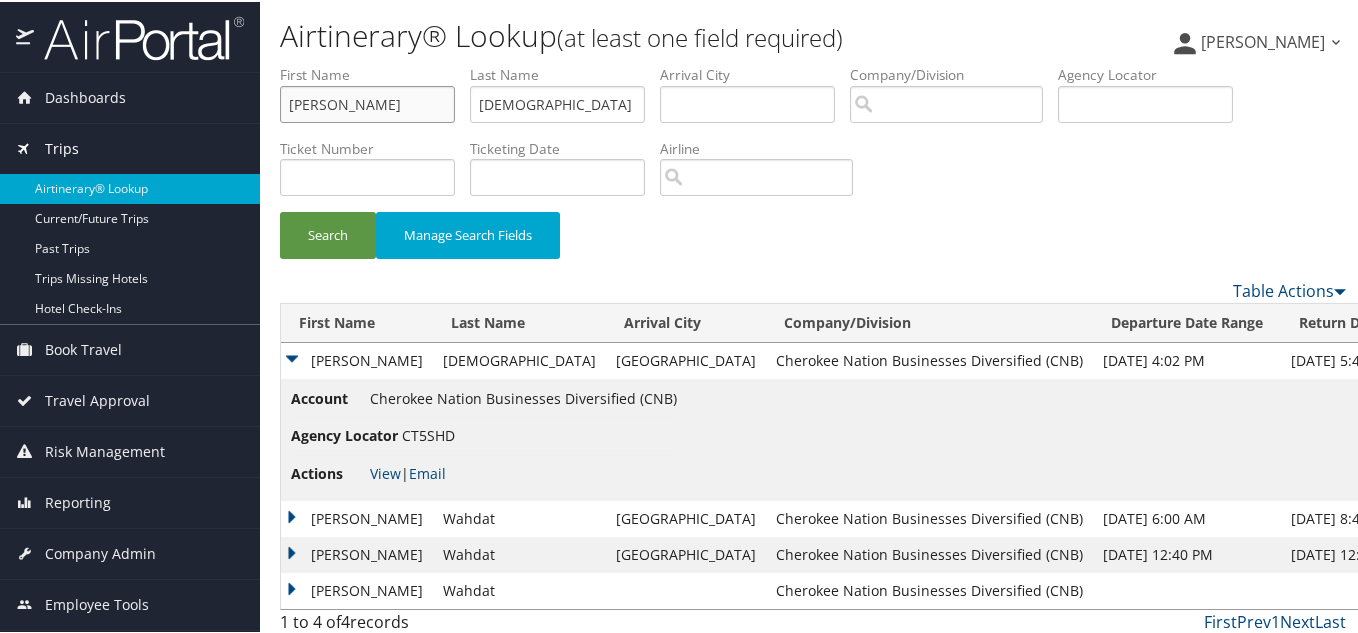 type on "Dustin" 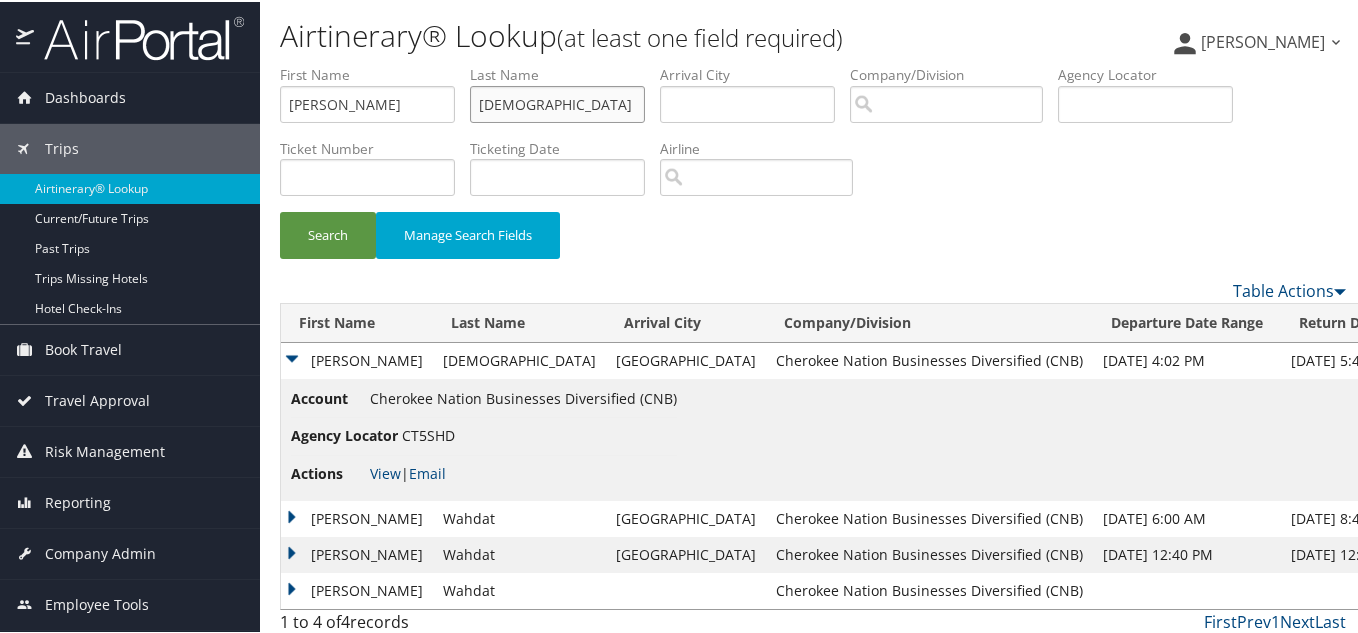 click on "WAHDAT" at bounding box center (557, 102) 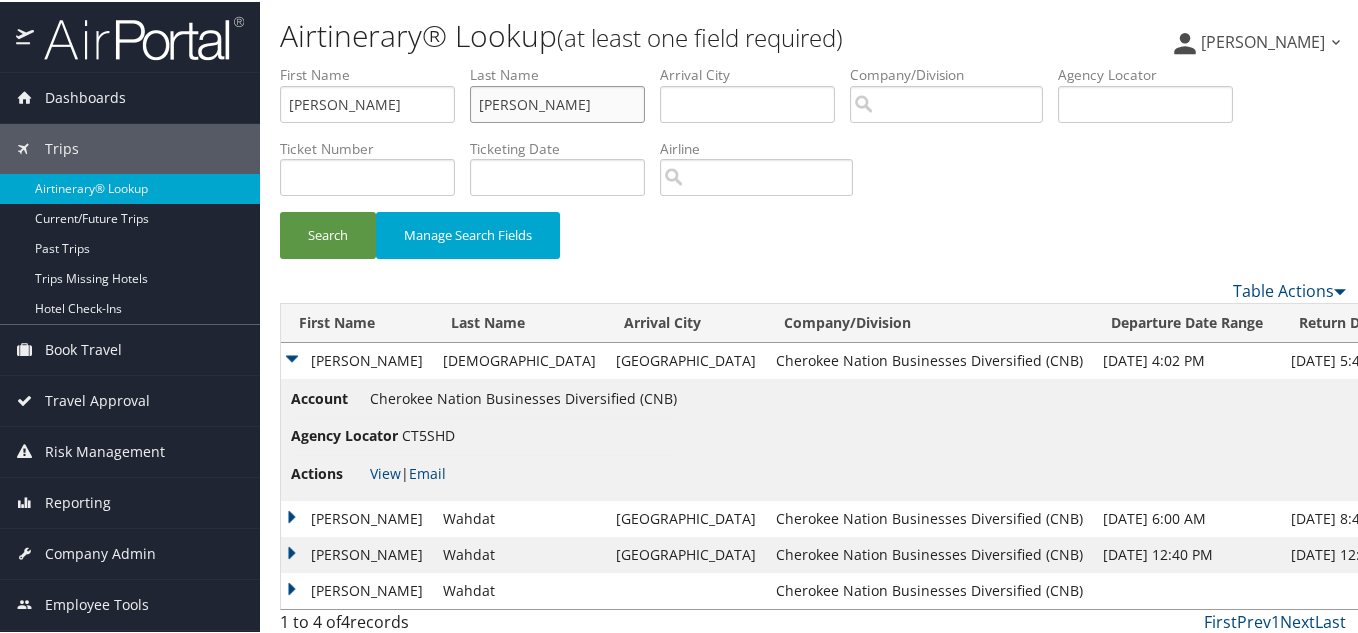 type on "Copeland" 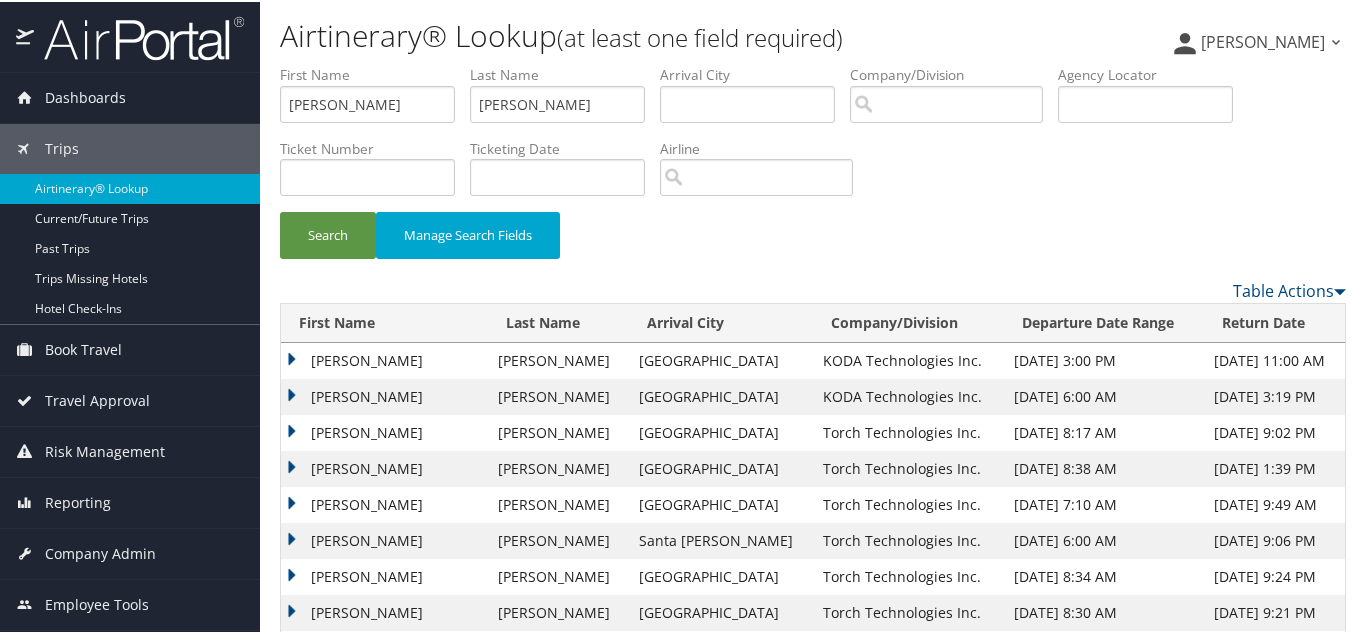 click on "DUSTIN TRENT" at bounding box center (384, 395) 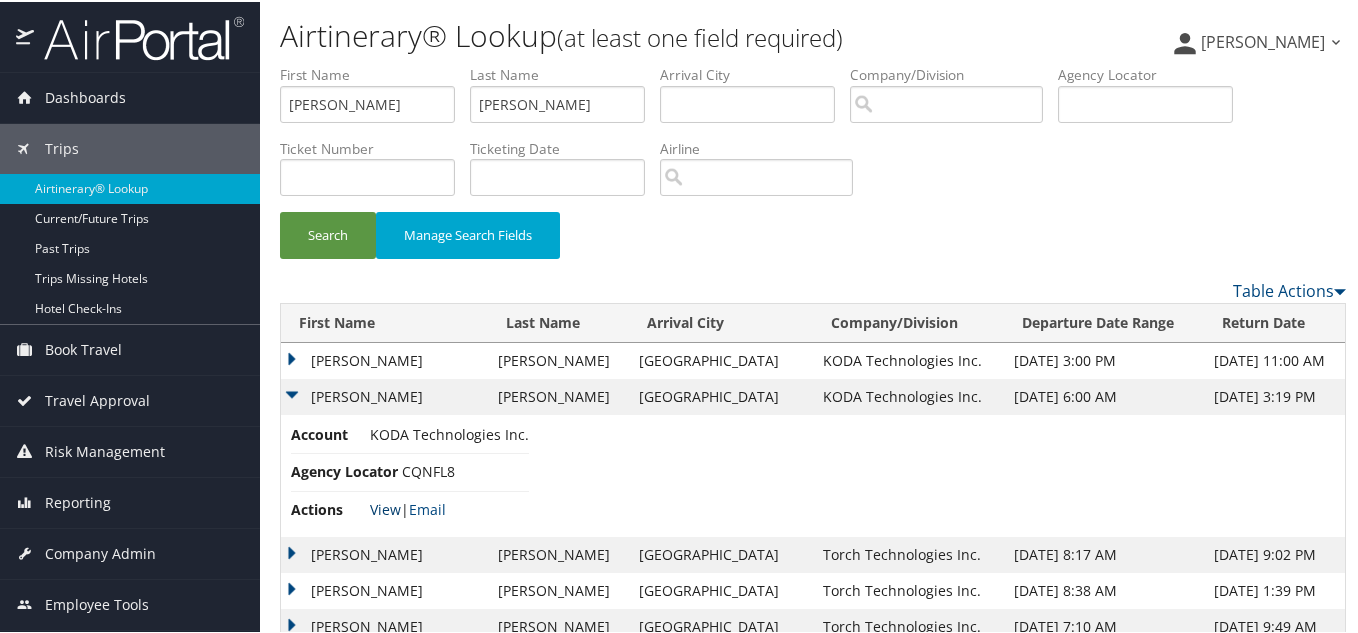 click on "View" at bounding box center (385, 507) 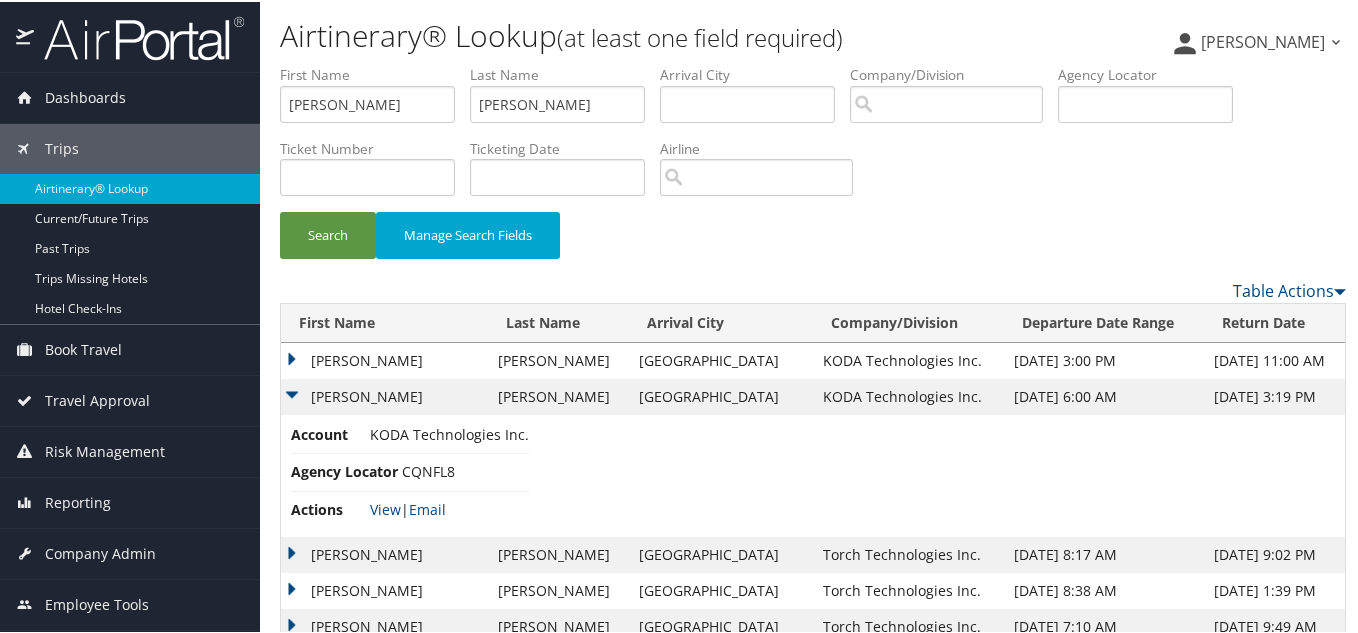 drag, startPoint x: 295, startPoint y: 396, endPoint x: 288, endPoint y: 372, distance: 25 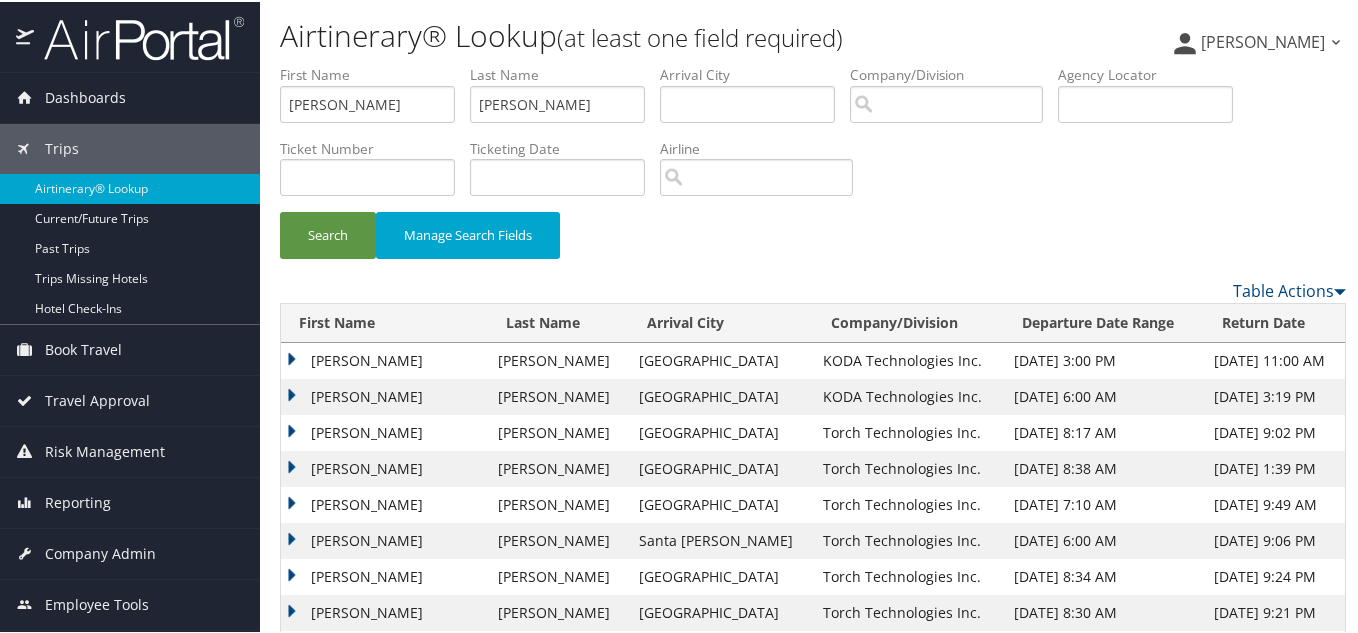 click on "DUSTIN TRENT" at bounding box center (384, 359) 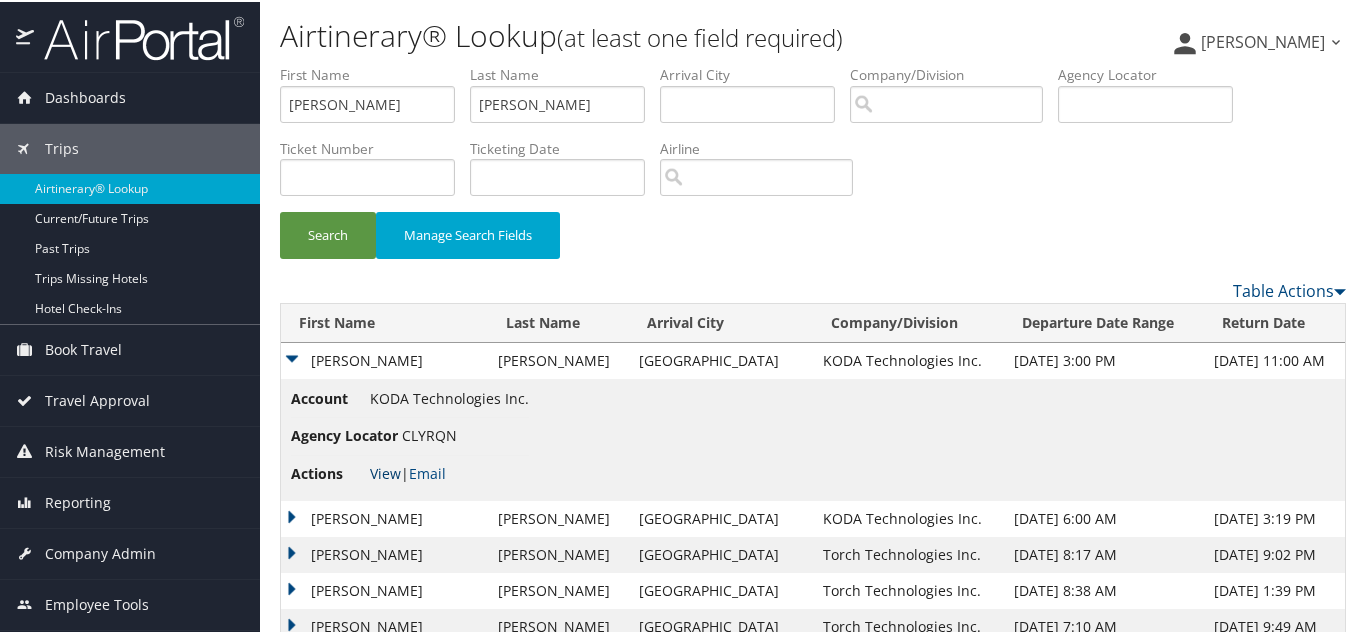 click on "View" at bounding box center [385, 471] 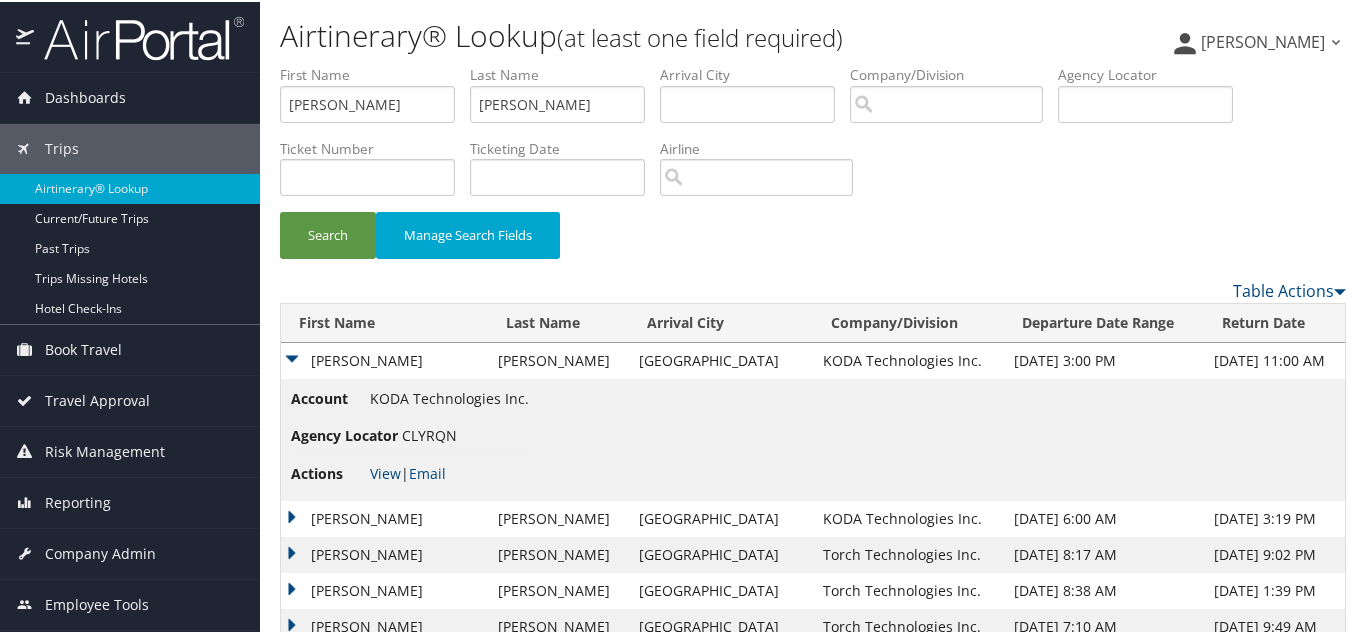 click on "DUSTIN TRENT" at bounding box center (384, 359) 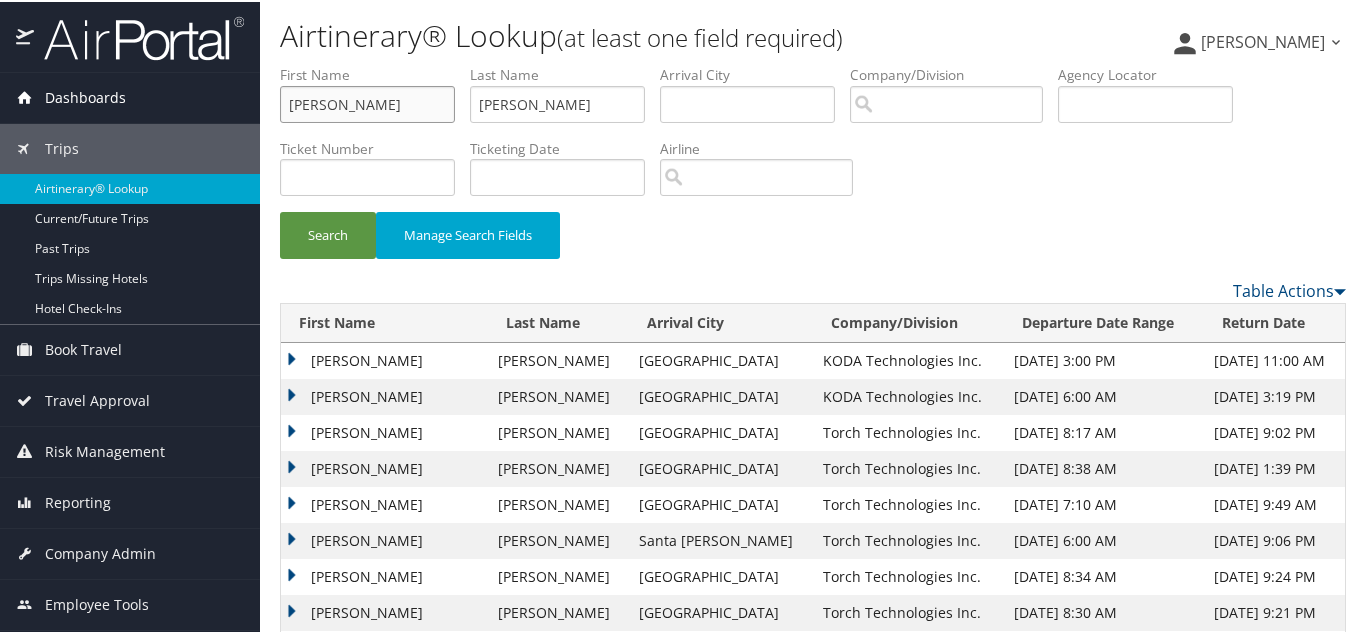 drag, startPoint x: 368, startPoint y: 100, endPoint x: 250, endPoint y: 100, distance: 118 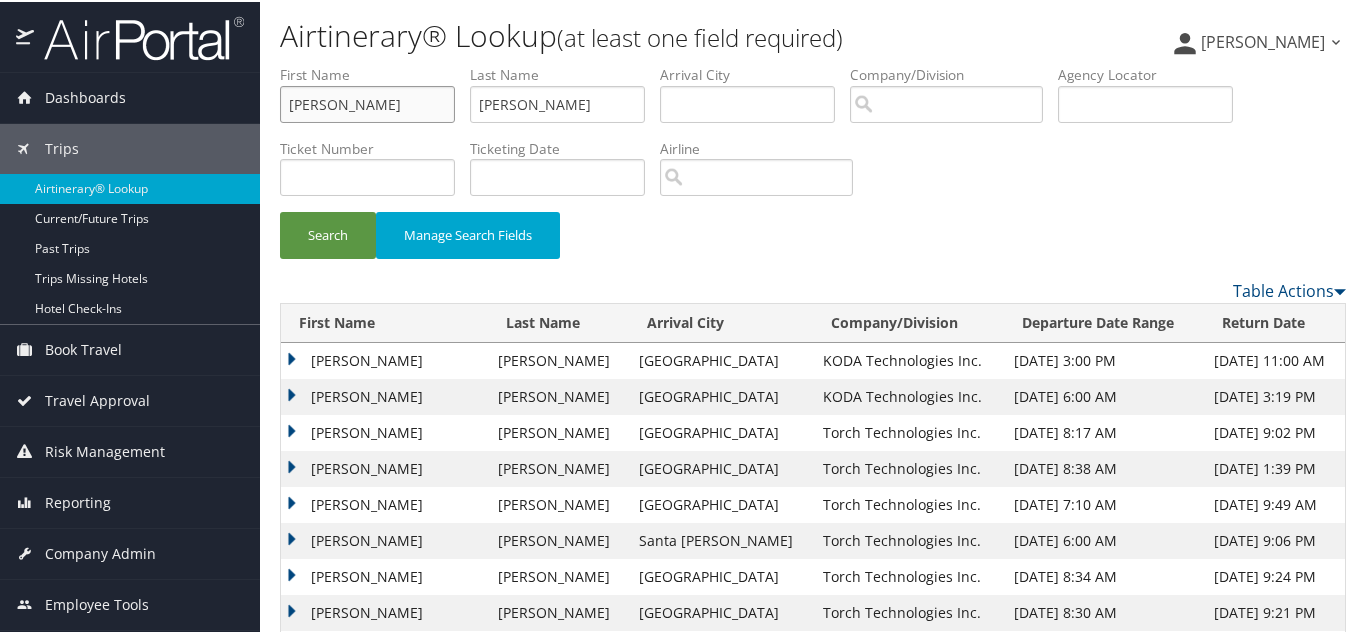 click on "Dustin" at bounding box center (367, 102) 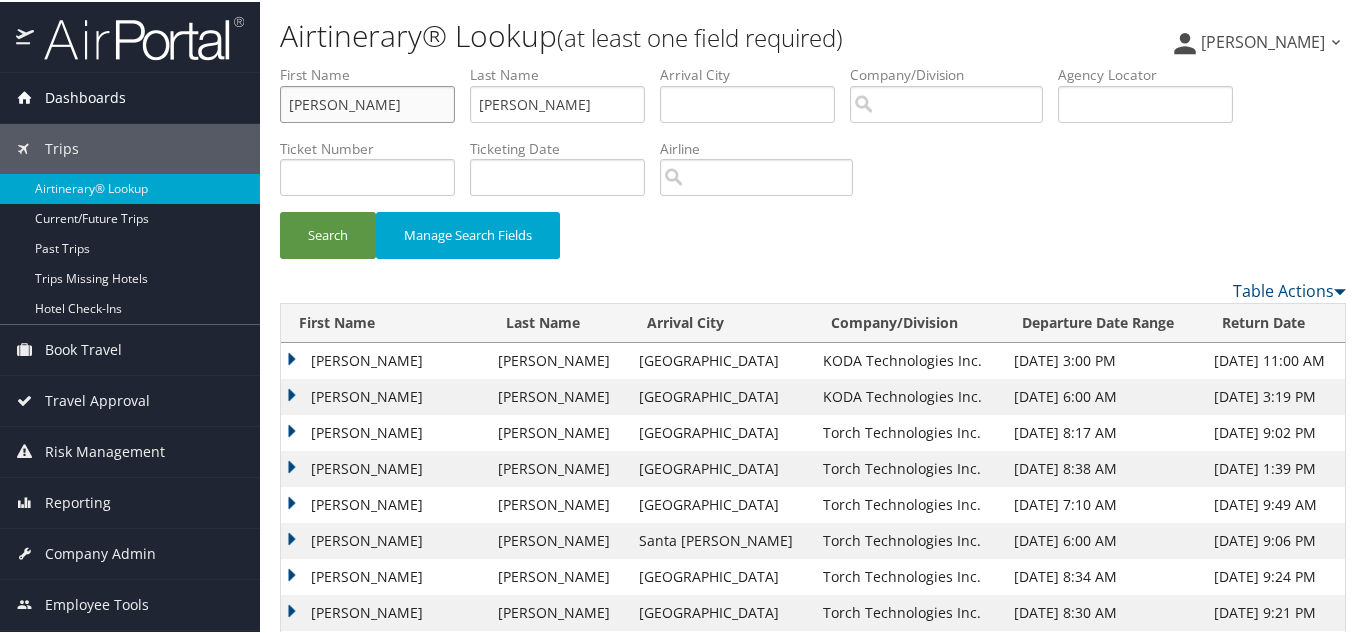 drag, startPoint x: 393, startPoint y: 103, endPoint x: 253, endPoint y: 109, distance: 140.12851 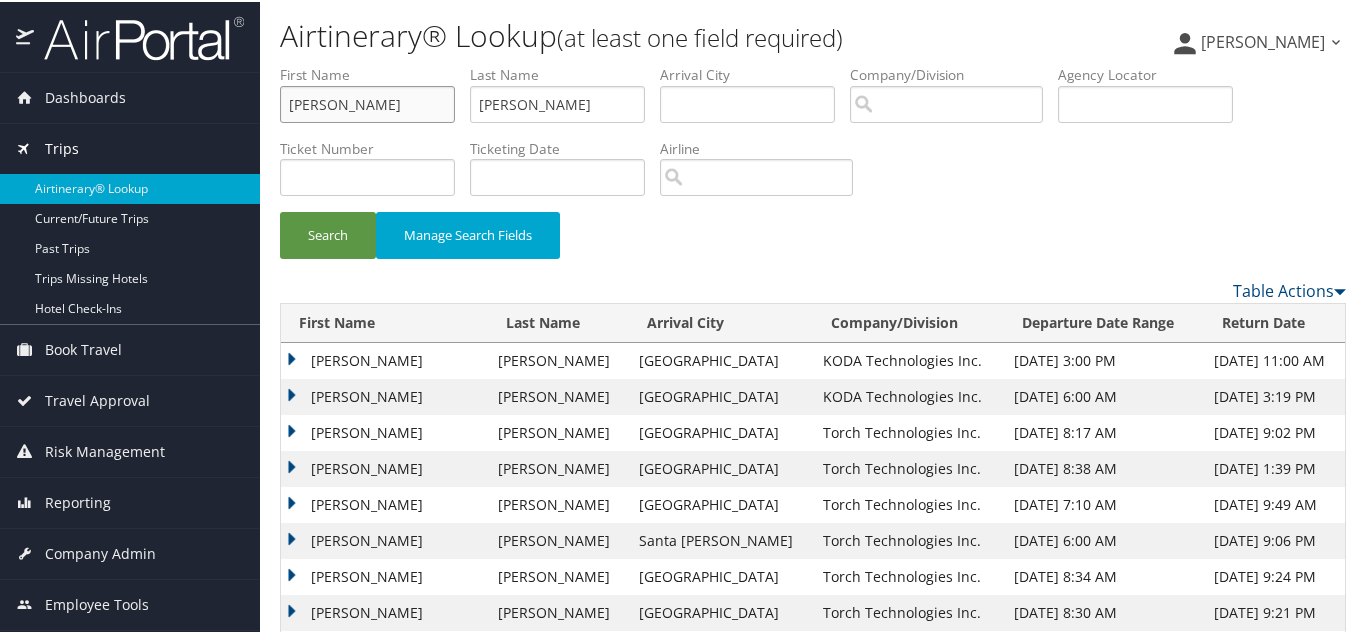 paste on "Madeline" 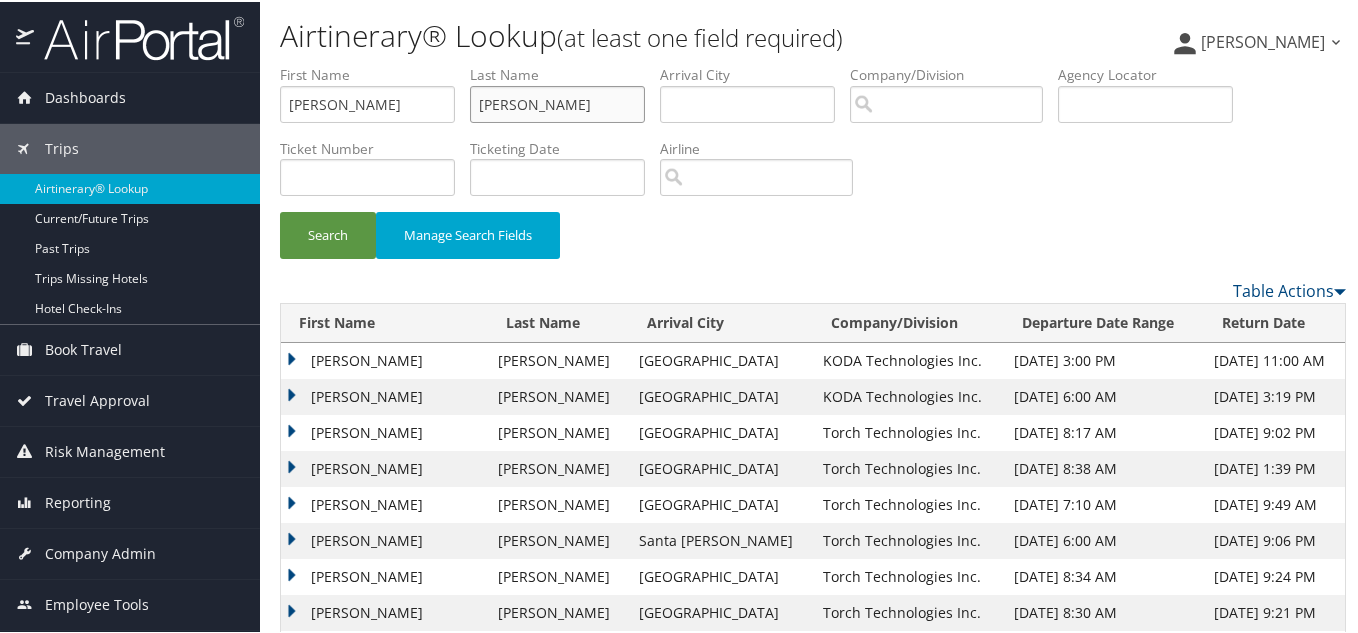 drag, startPoint x: 562, startPoint y: 103, endPoint x: 440, endPoint y: 104, distance: 122.0041 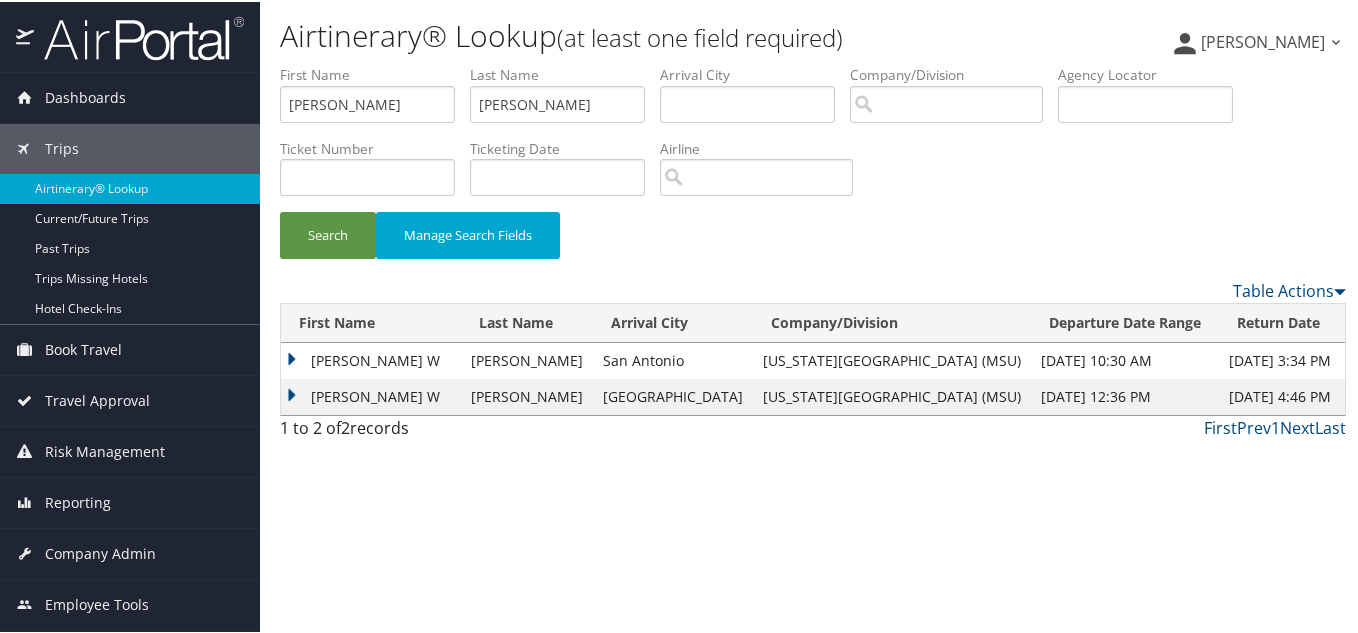 click on "MADELINE W" at bounding box center (371, 359) 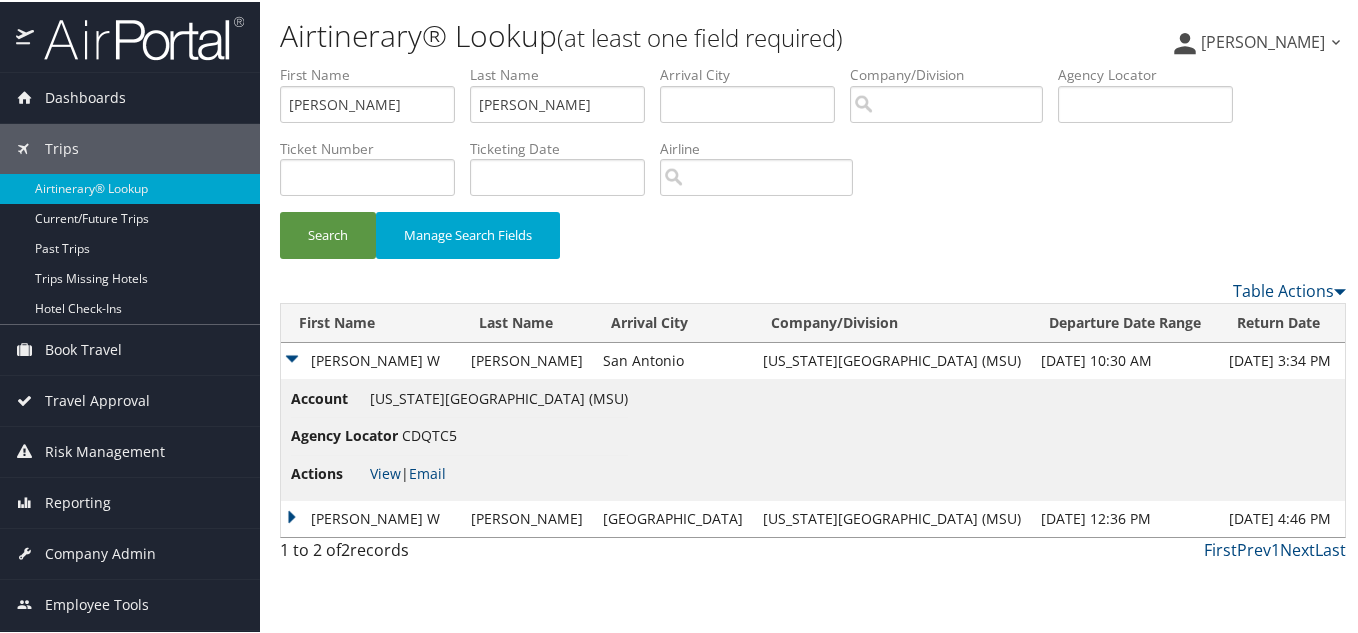 click on "CDQTC5" at bounding box center (429, 433) 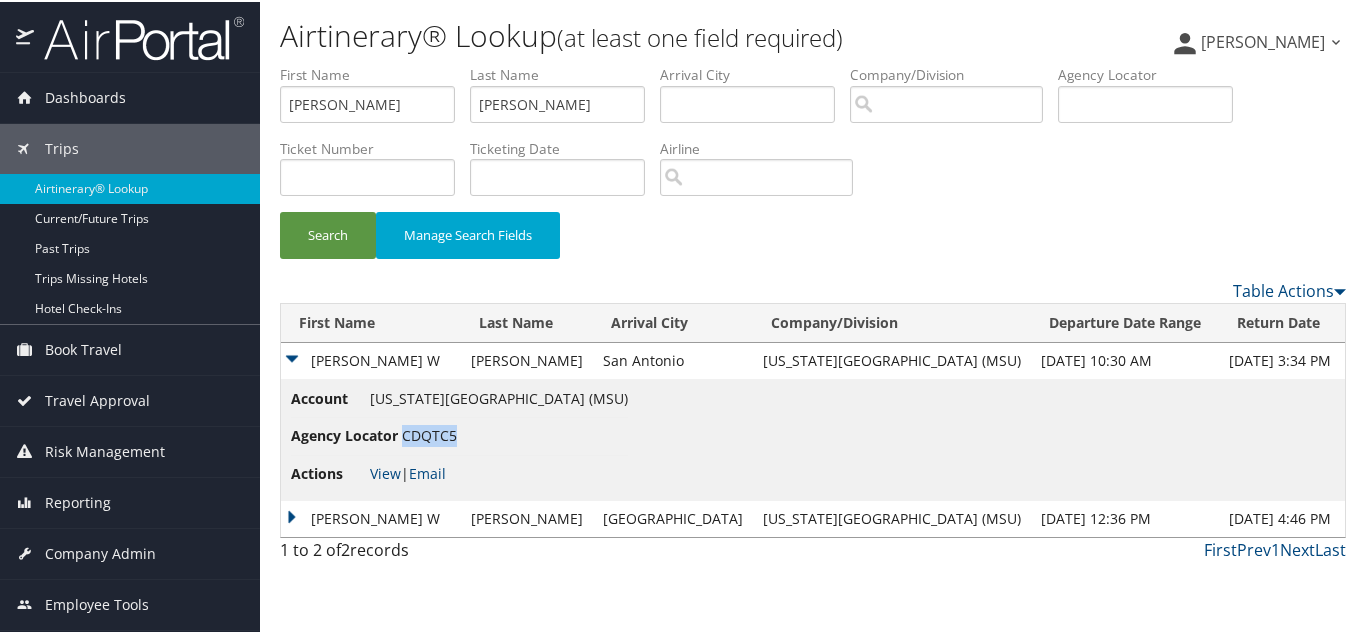 click on "CDQTC5" at bounding box center [429, 433] 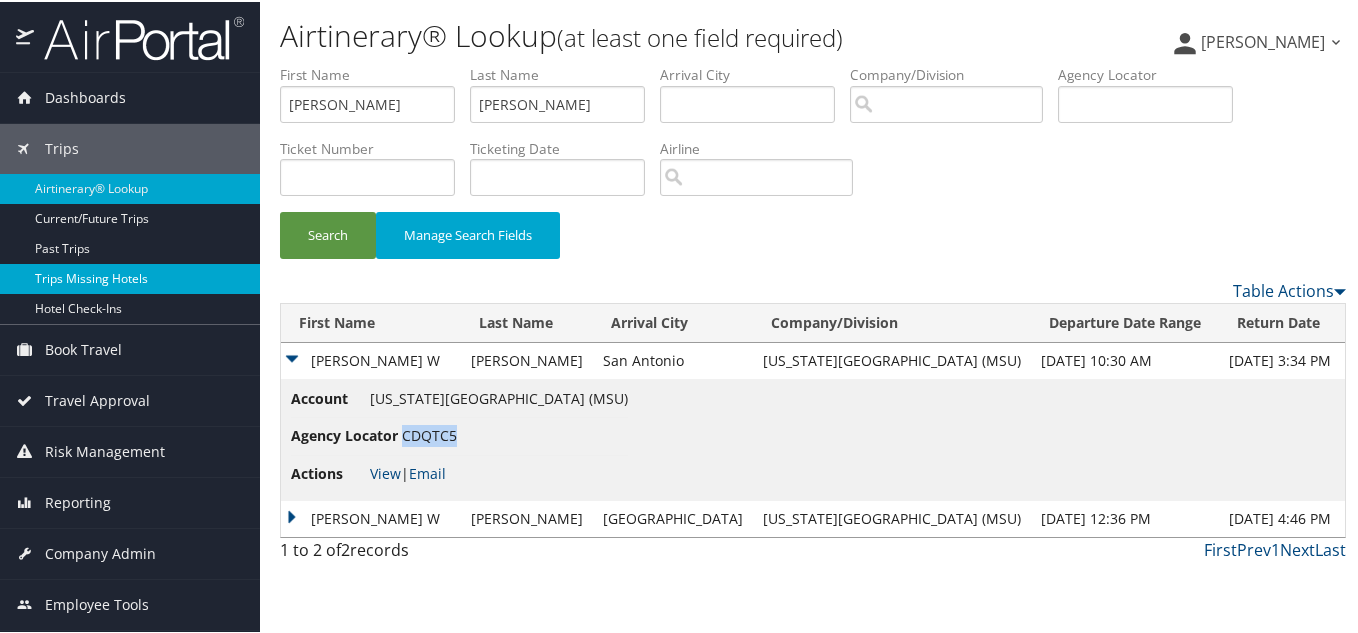 copy on "CDQTC5" 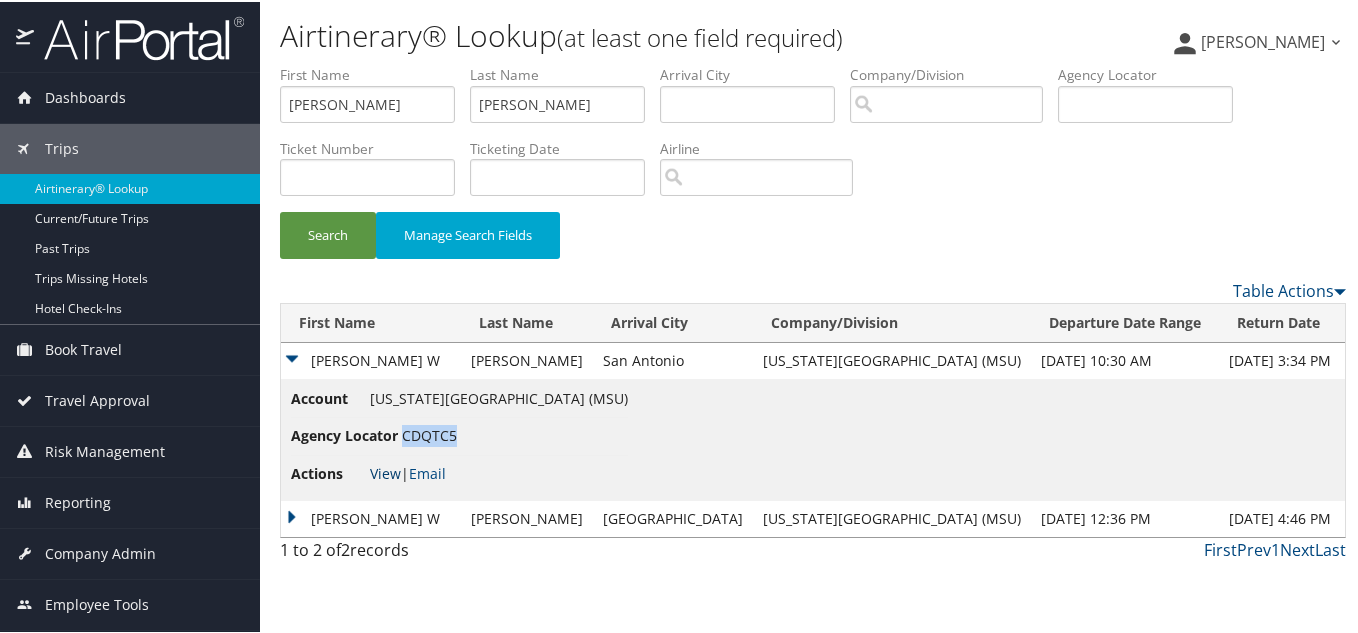 click on "View" at bounding box center [385, 471] 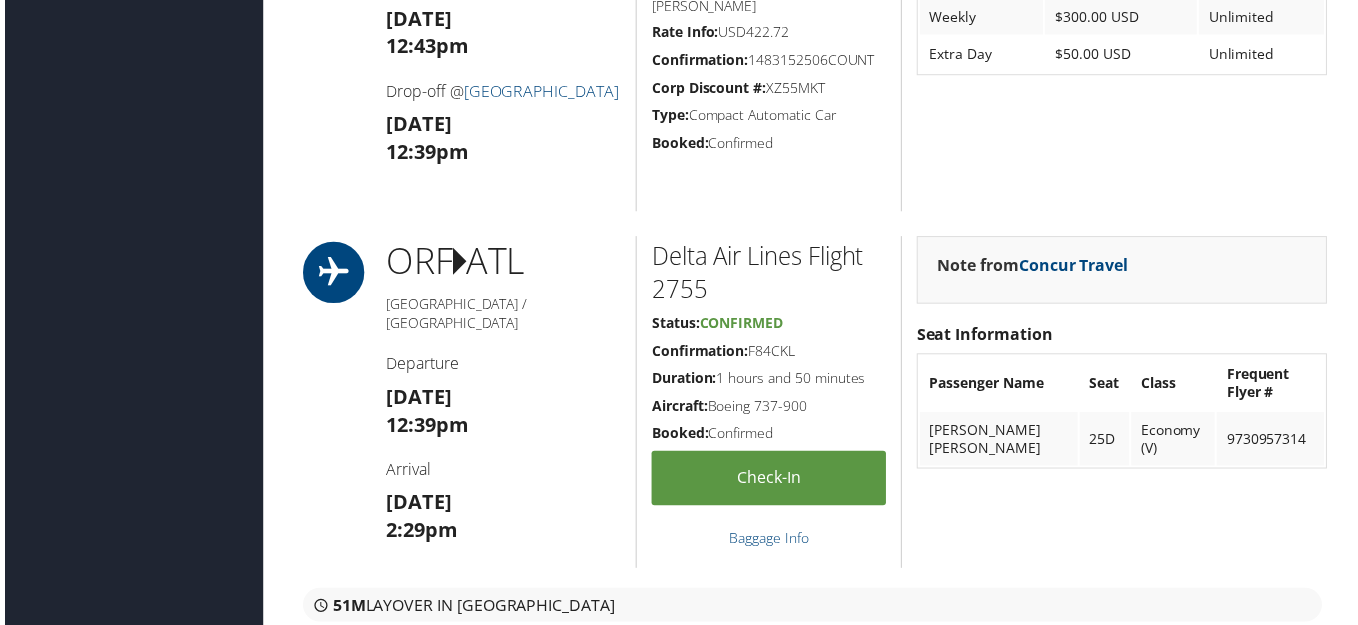 scroll, scrollTop: 2000, scrollLeft: 0, axis: vertical 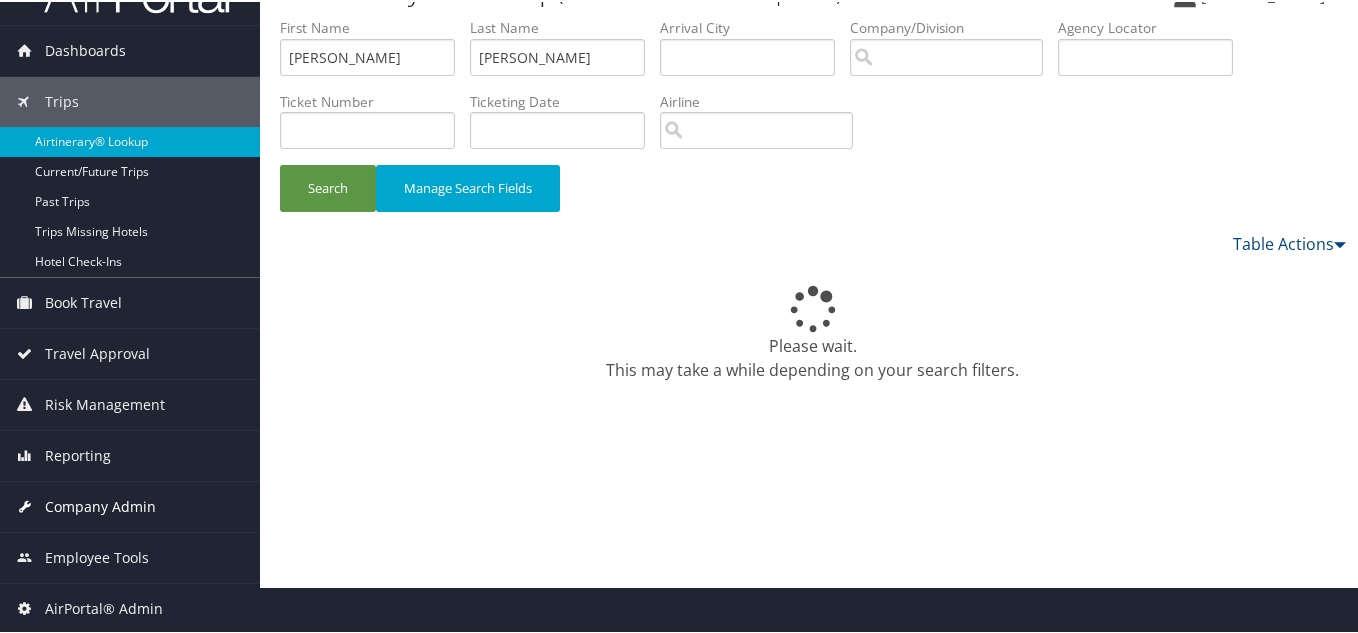 click on "Company Admin" at bounding box center [100, 505] 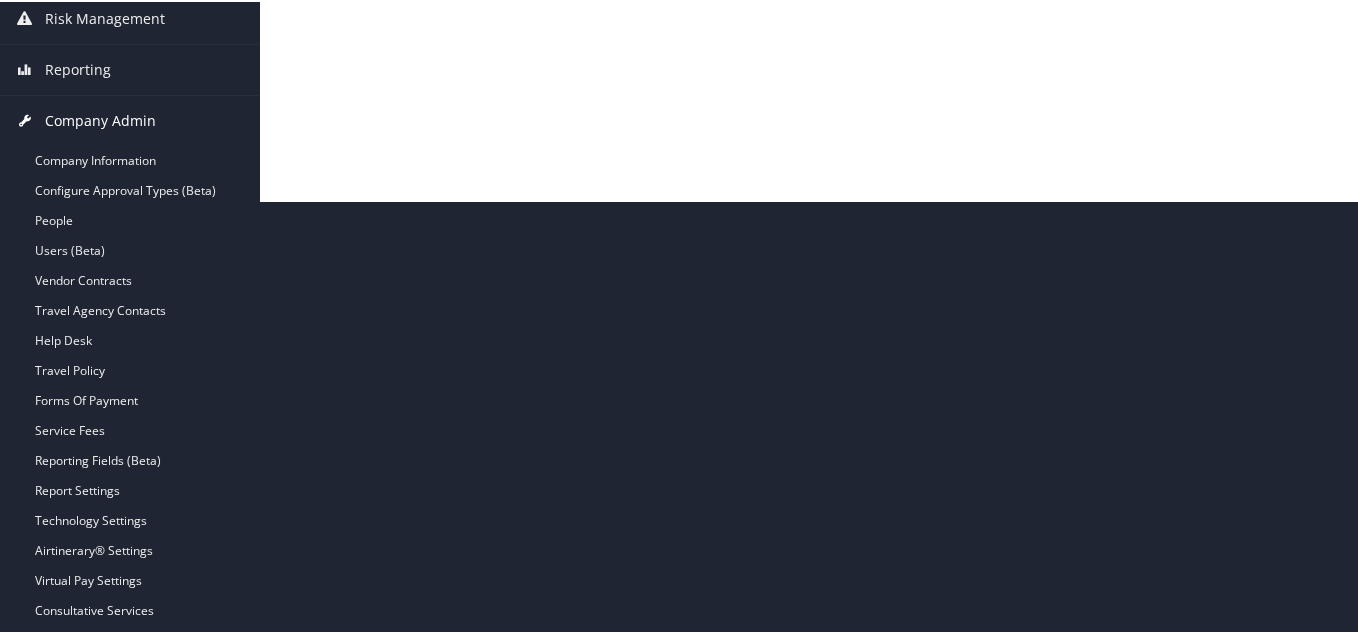 scroll, scrollTop: 547, scrollLeft: 0, axis: vertical 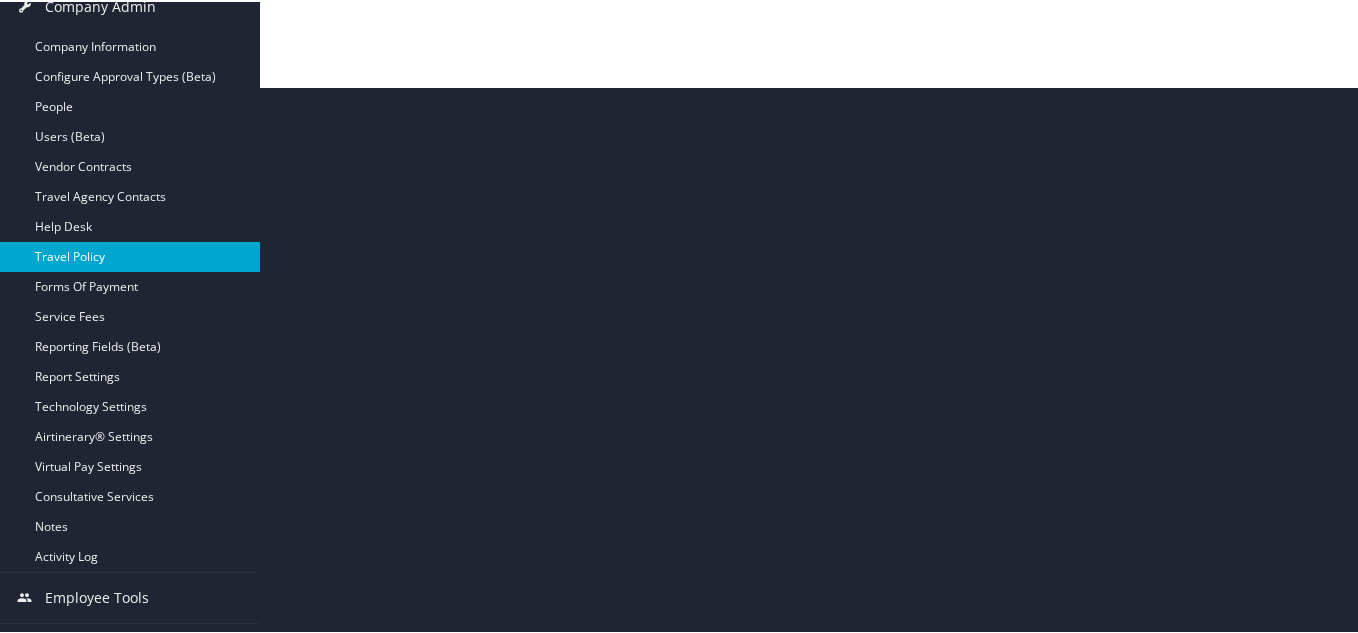 click on "Travel Policy" at bounding box center (130, 255) 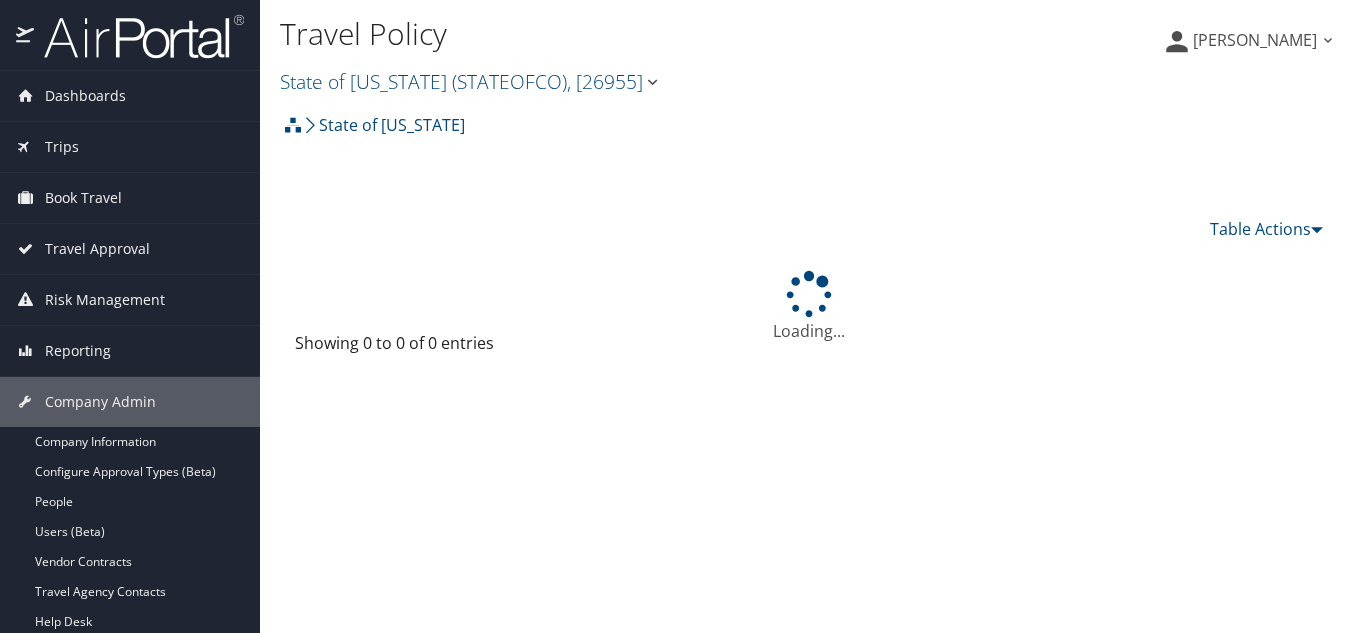scroll, scrollTop: 0, scrollLeft: 0, axis: both 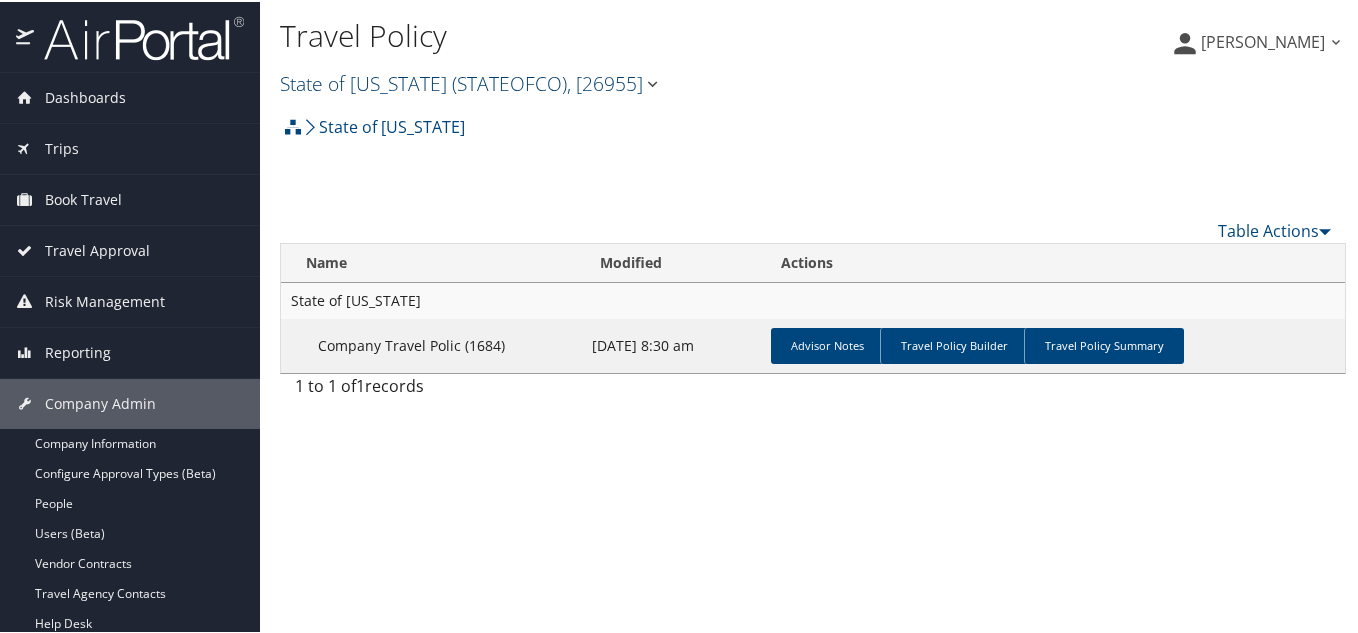 click at bounding box center [652, 82] 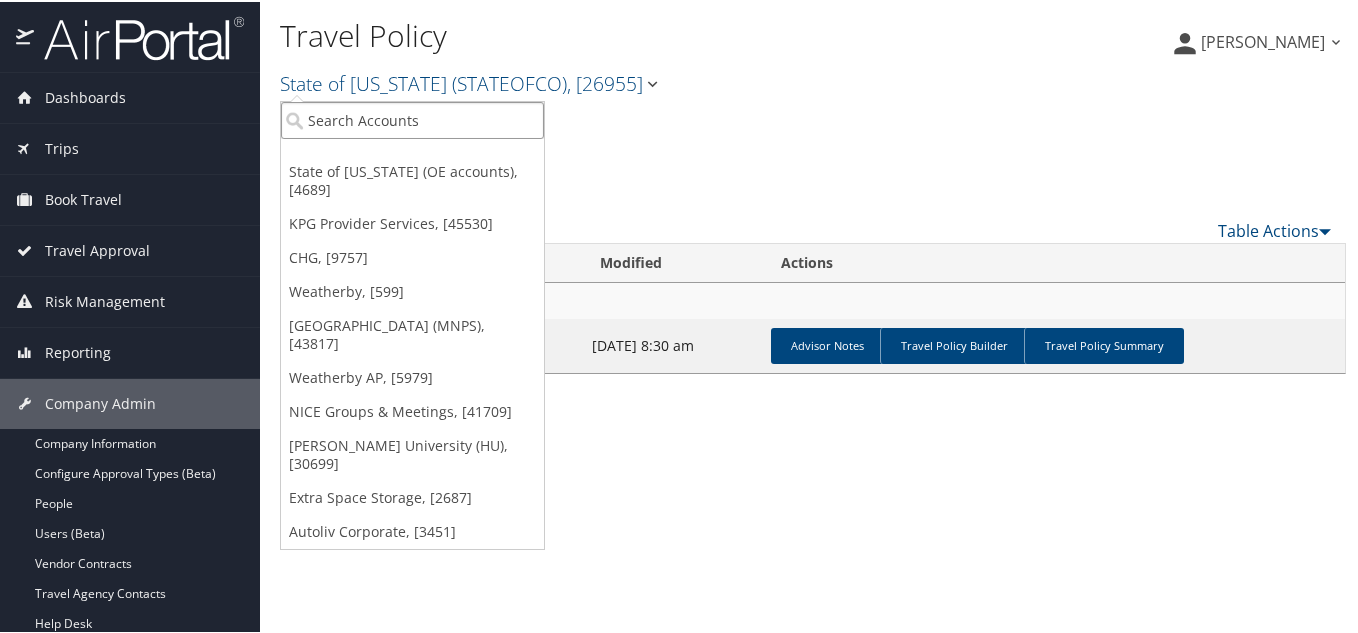 click at bounding box center [412, 118] 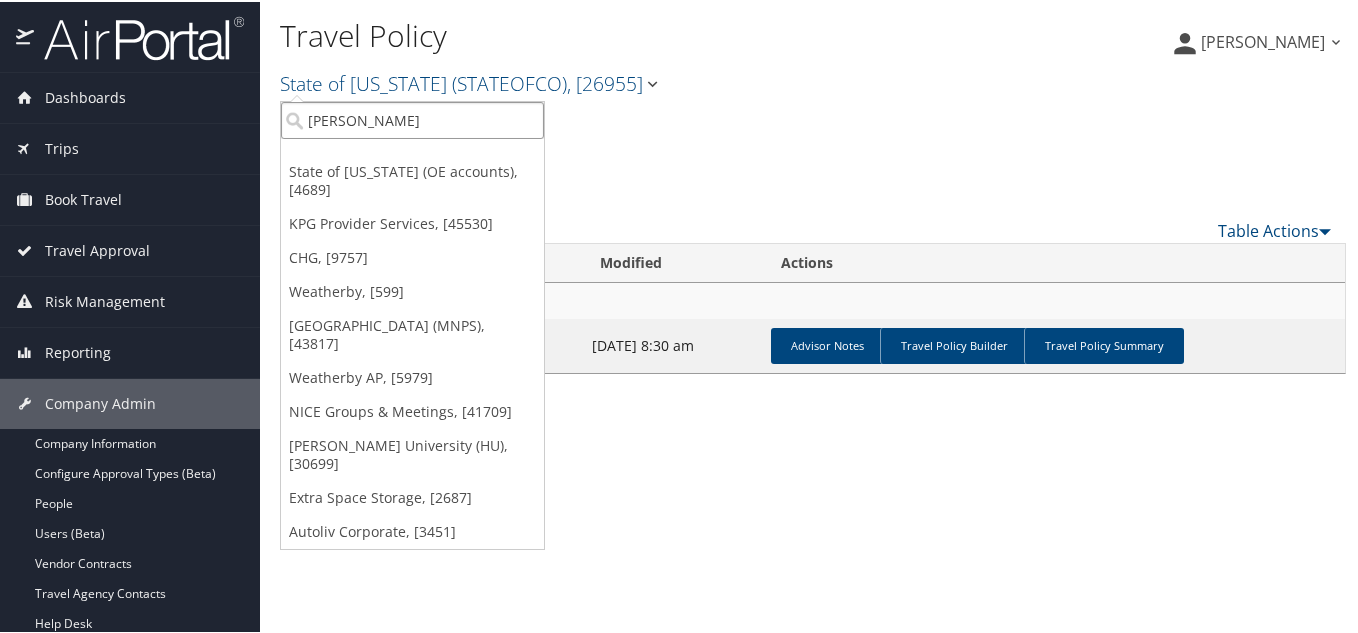 type on "KODA" 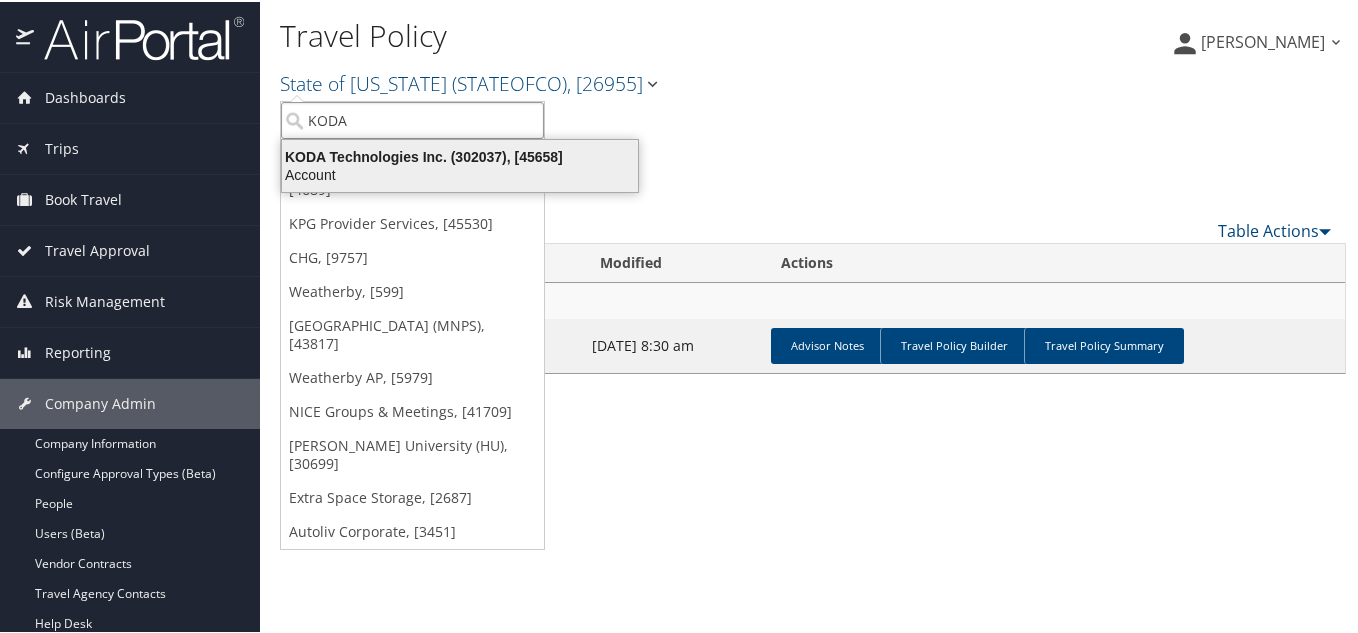 click on "KODA Technologies Inc. (302037), [45658]" at bounding box center [460, 155] 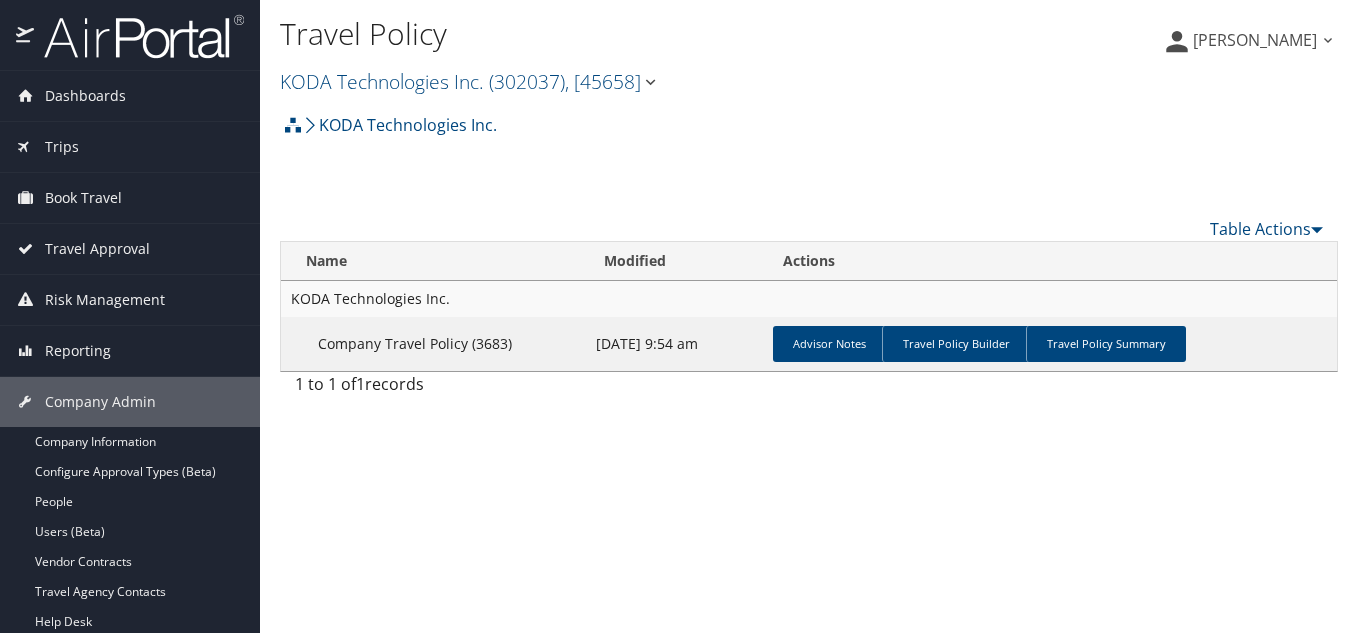 scroll, scrollTop: 0, scrollLeft: 0, axis: both 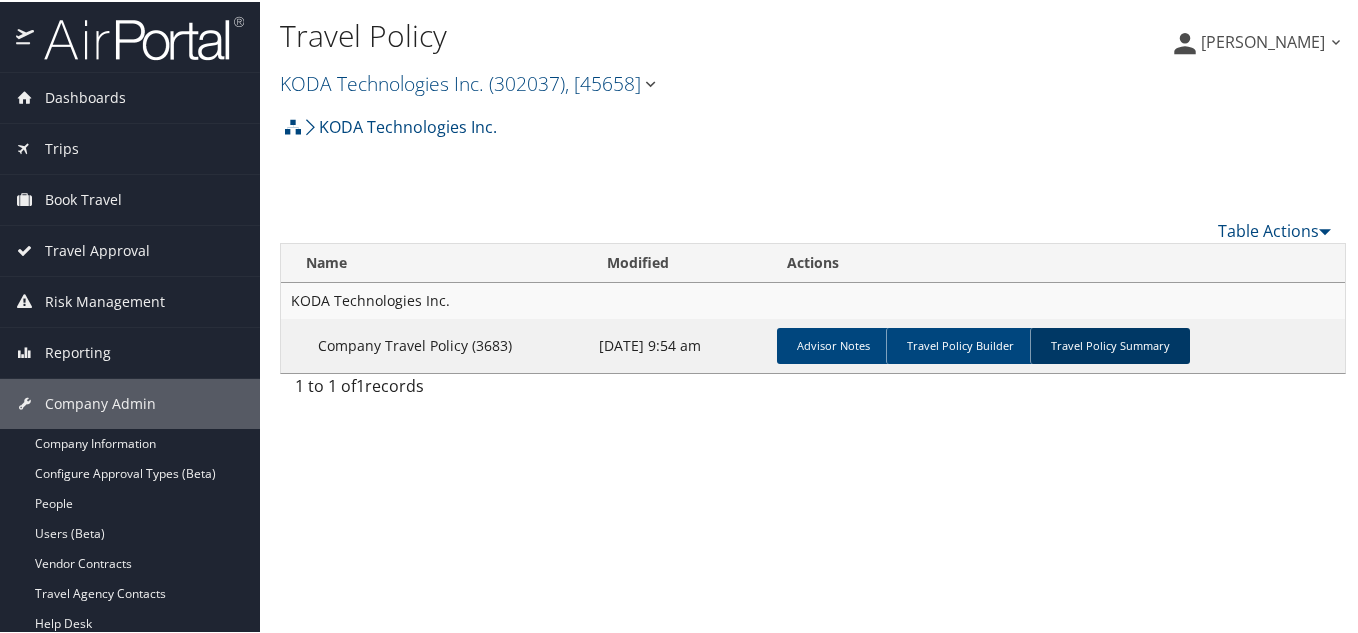 click on "Travel Policy Summary" at bounding box center [1110, 344] 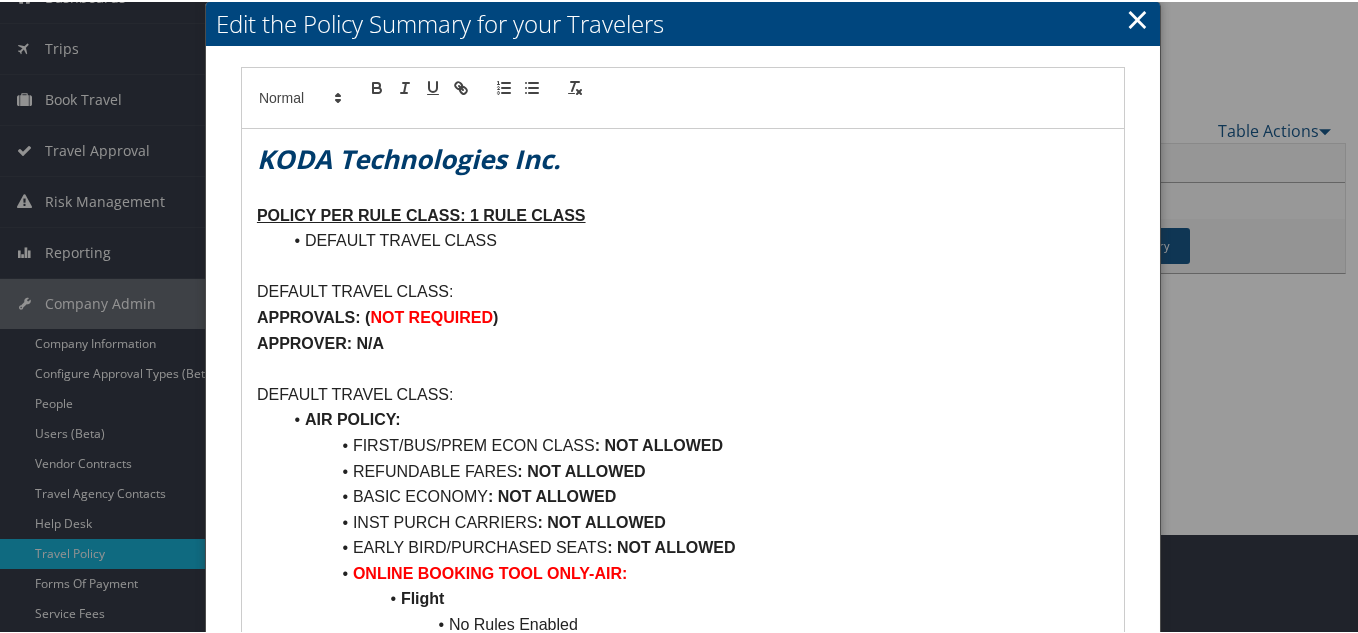 scroll, scrollTop: 200, scrollLeft: 0, axis: vertical 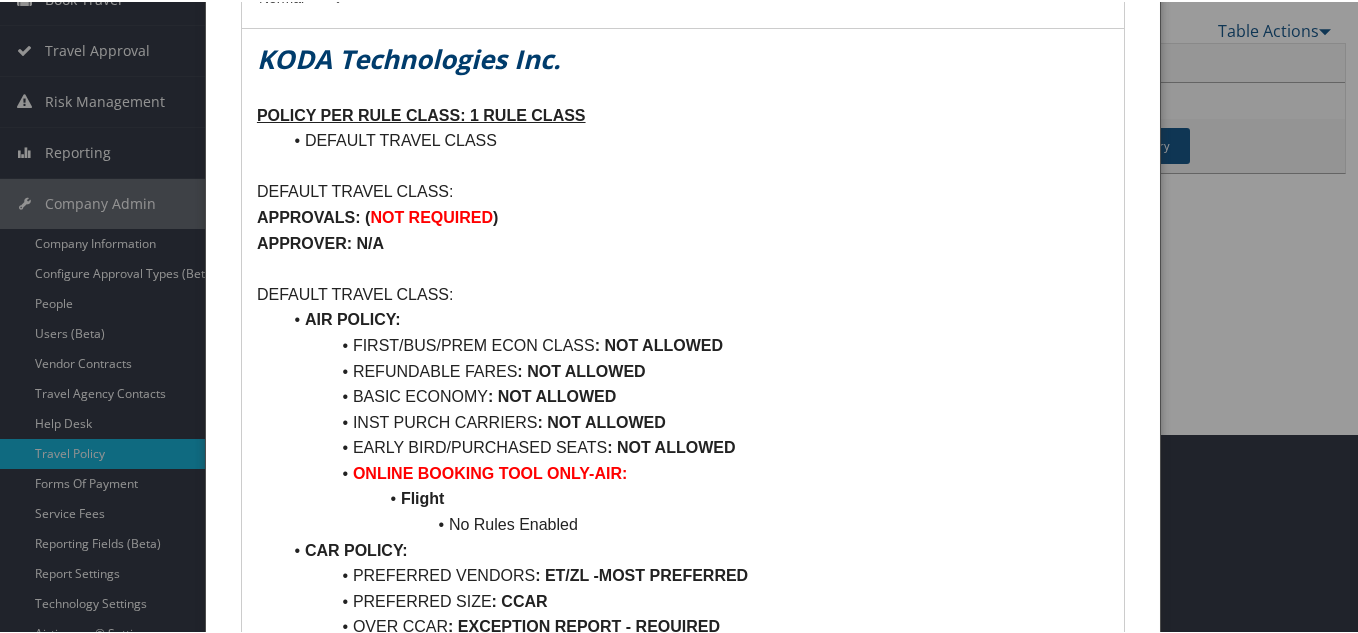 drag, startPoint x: 743, startPoint y: 241, endPoint x: 676, endPoint y: 248, distance: 67.36468 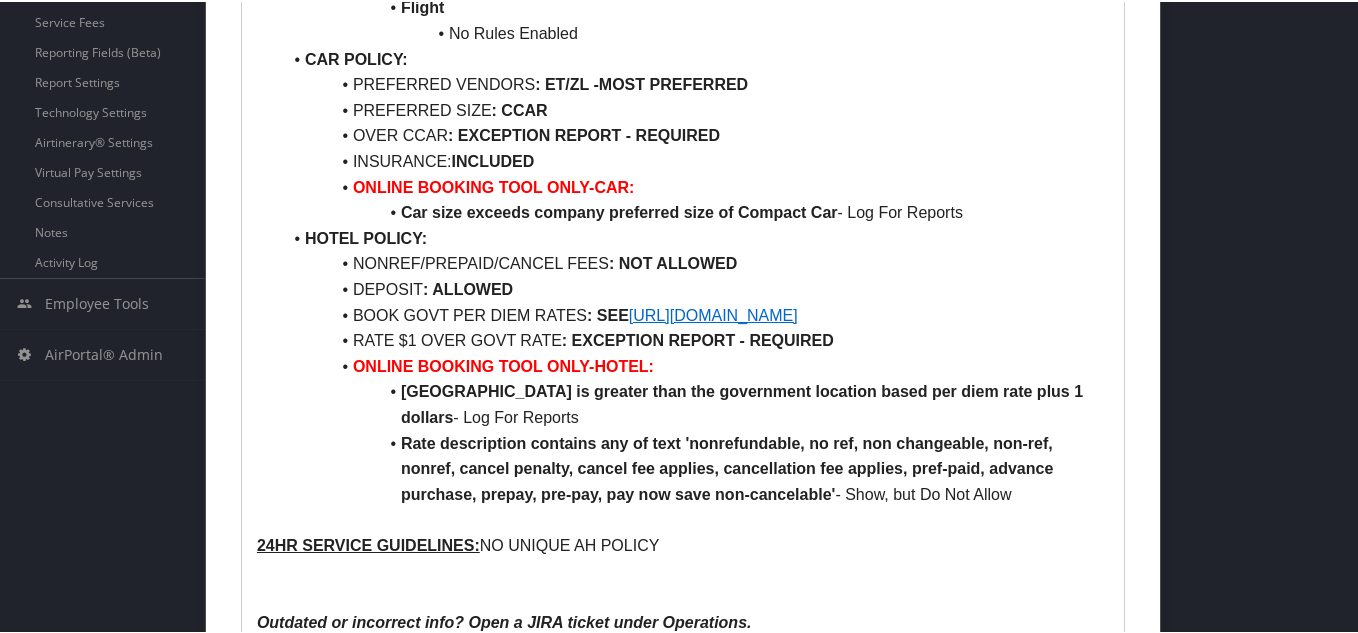 scroll, scrollTop: 700, scrollLeft: 0, axis: vertical 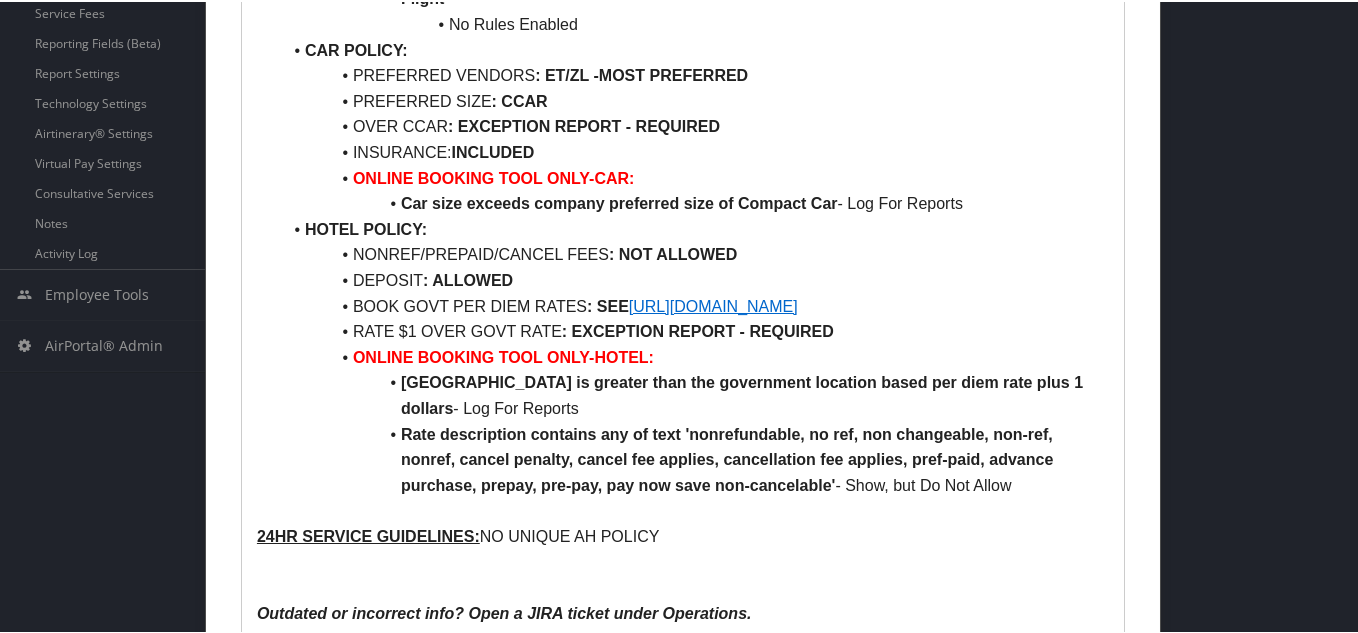 click at bounding box center [683, 561] 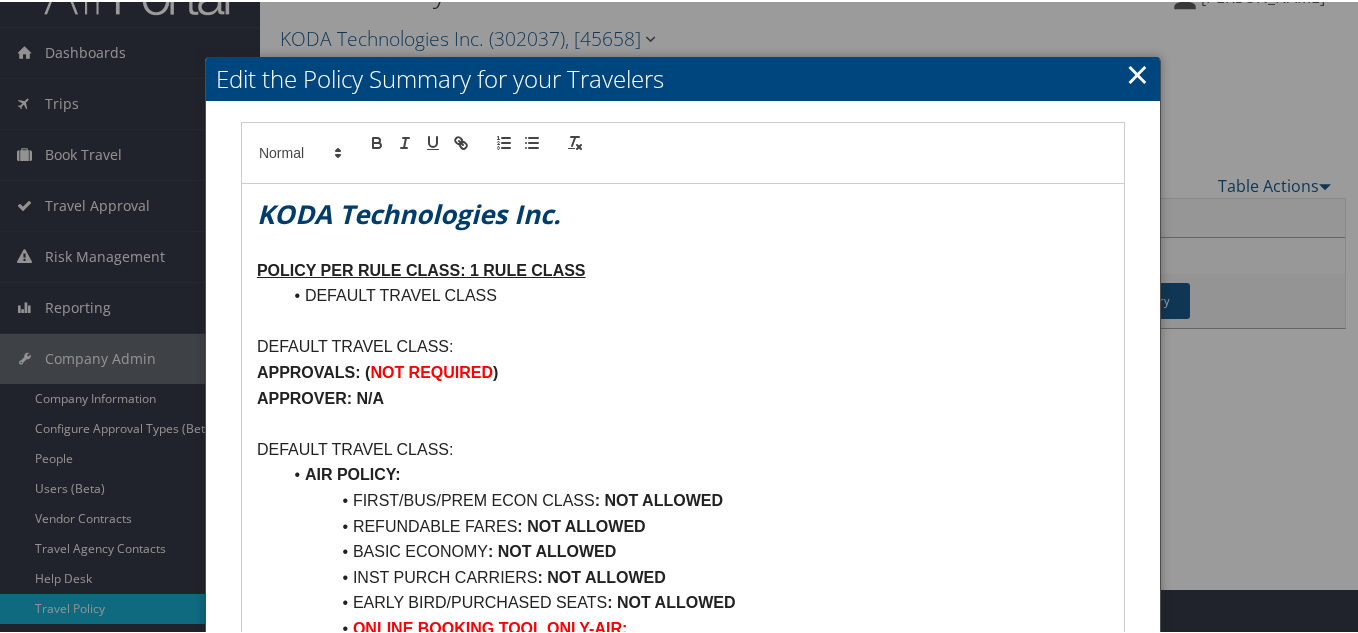 scroll, scrollTop: 0, scrollLeft: 0, axis: both 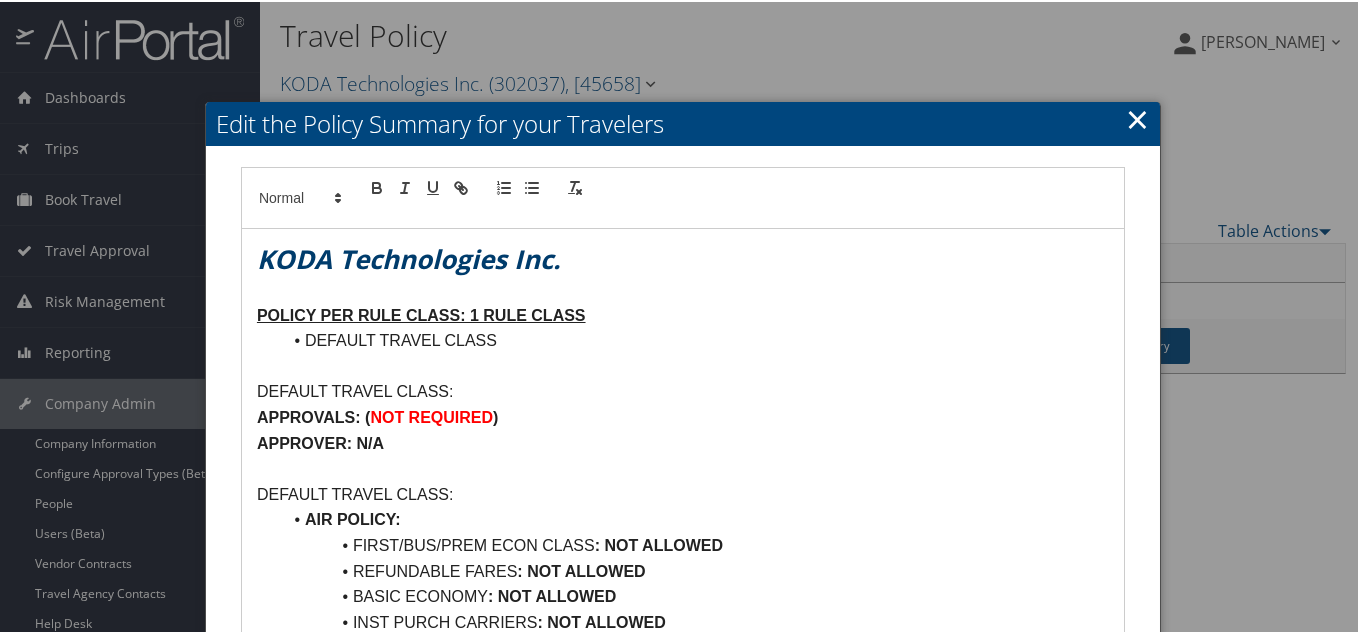 click on "DEFAULT TRAVEL CLASS" at bounding box center [695, 339] 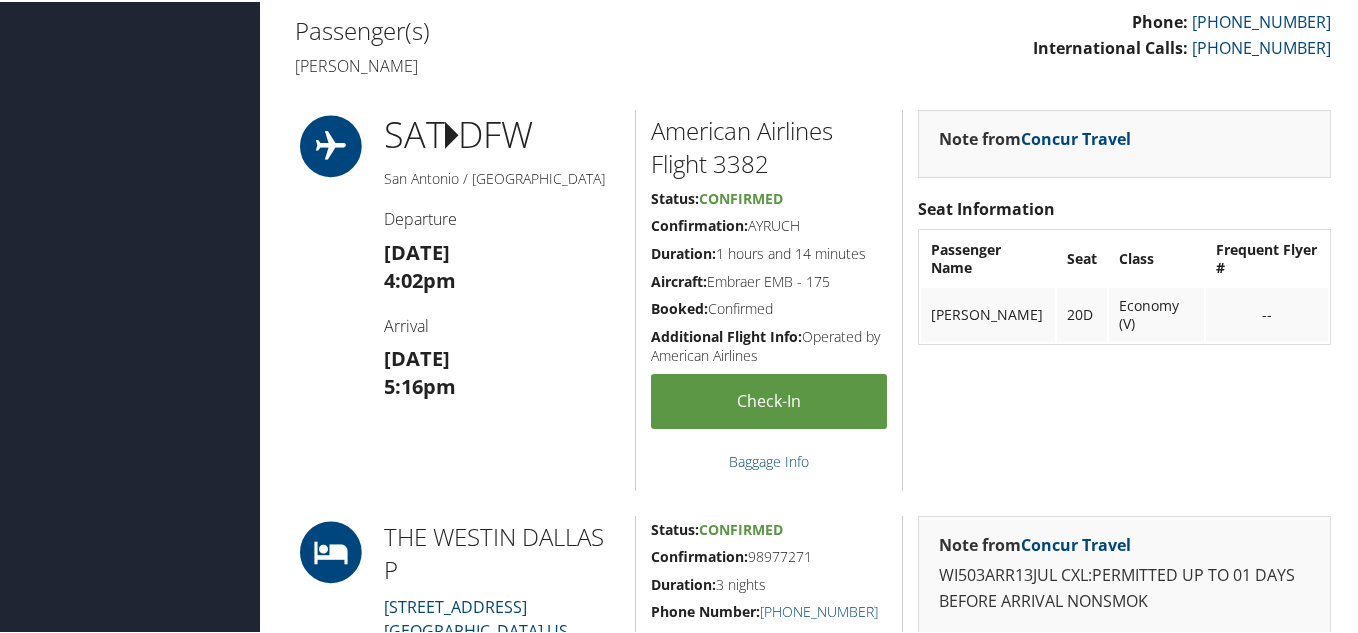 scroll, scrollTop: 600, scrollLeft: 0, axis: vertical 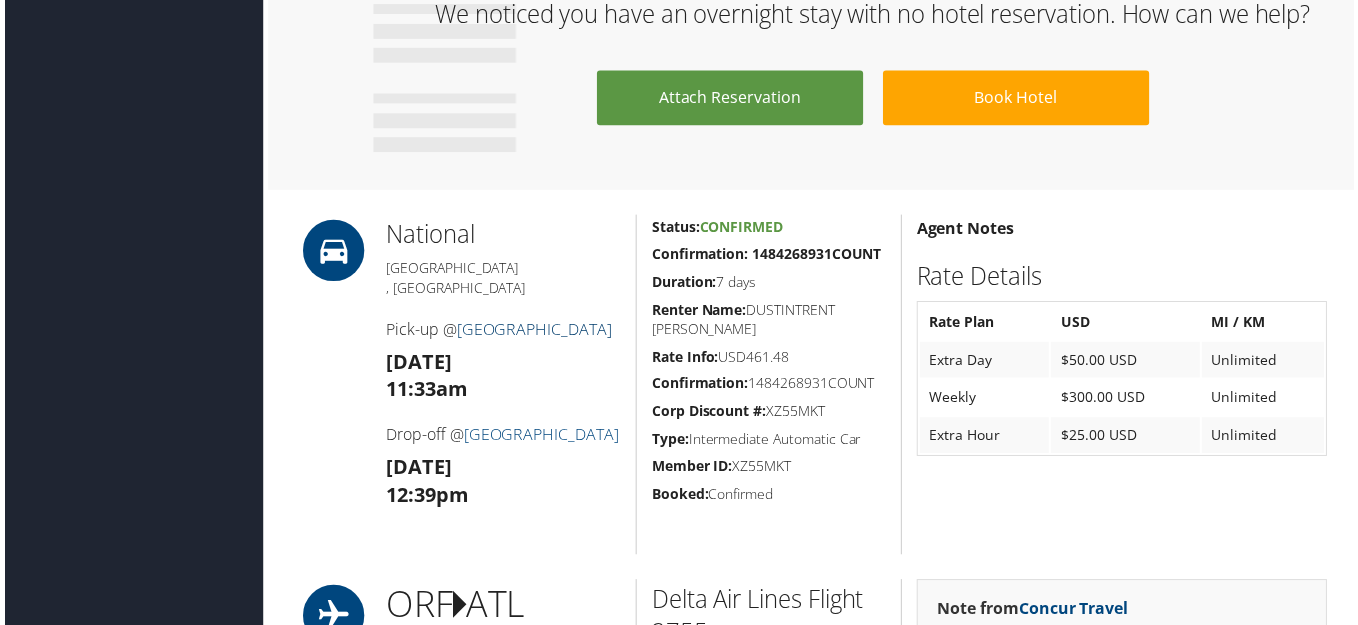 drag, startPoint x: 483, startPoint y: 332, endPoint x: 460, endPoint y: 307, distance: 33.970577 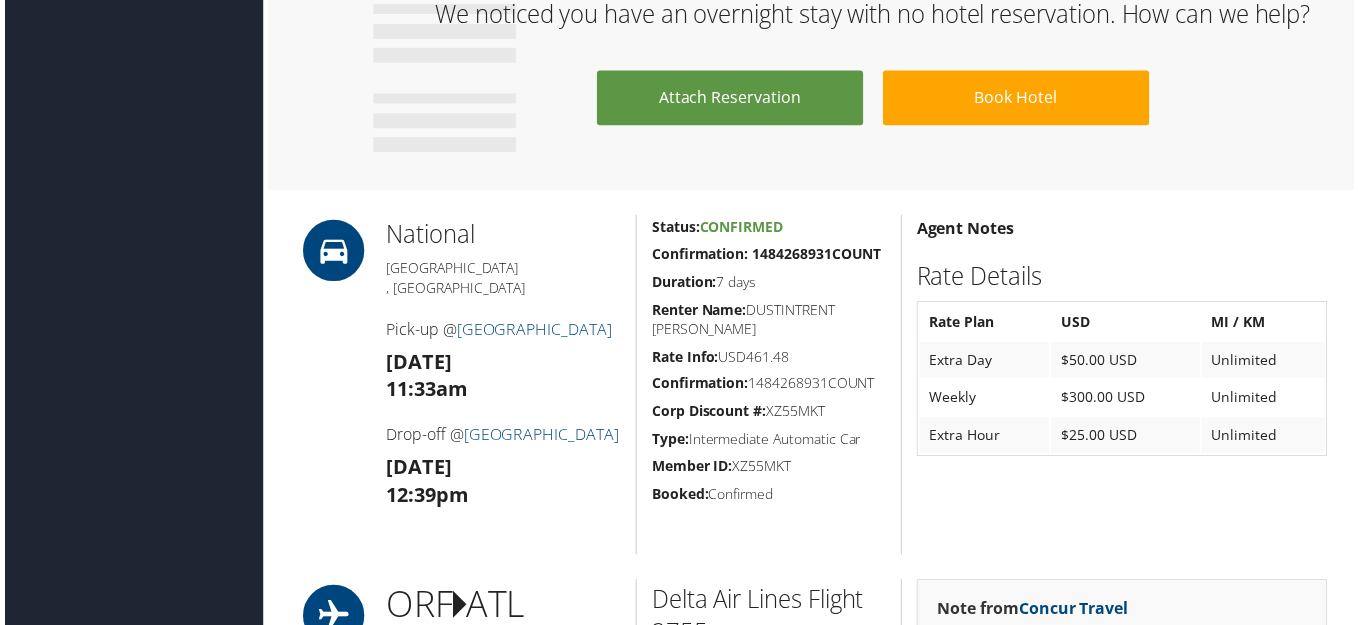 copy on "[GEOGRAPHIC_DATA]" 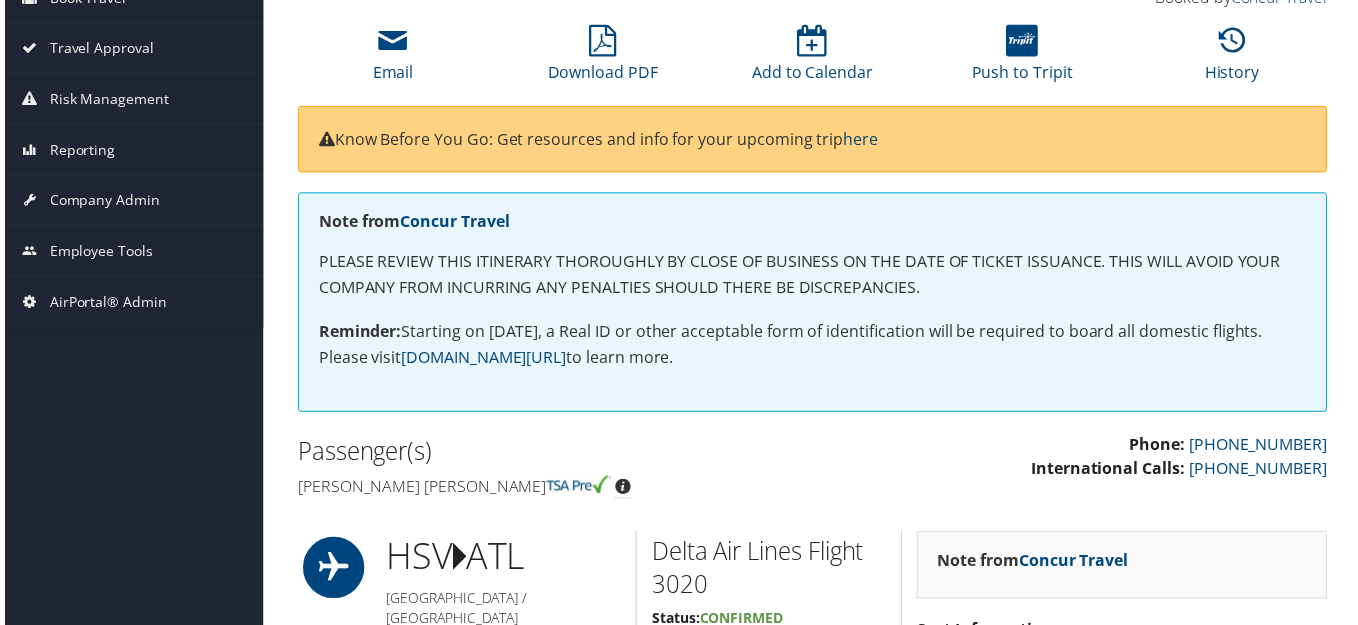 scroll, scrollTop: 0, scrollLeft: 0, axis: both 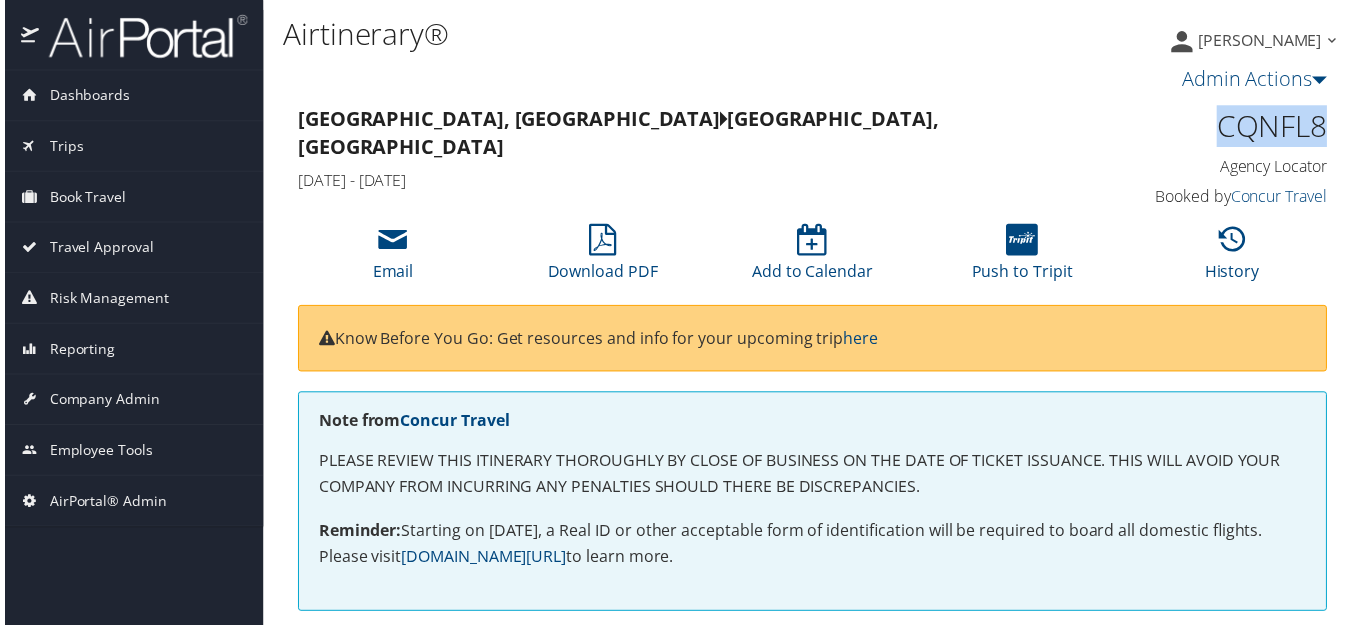 drag, startPoint x: 1271, startPoint y: 123, endPoint x: 1213, endPoint y: 126, distance: 58.077534 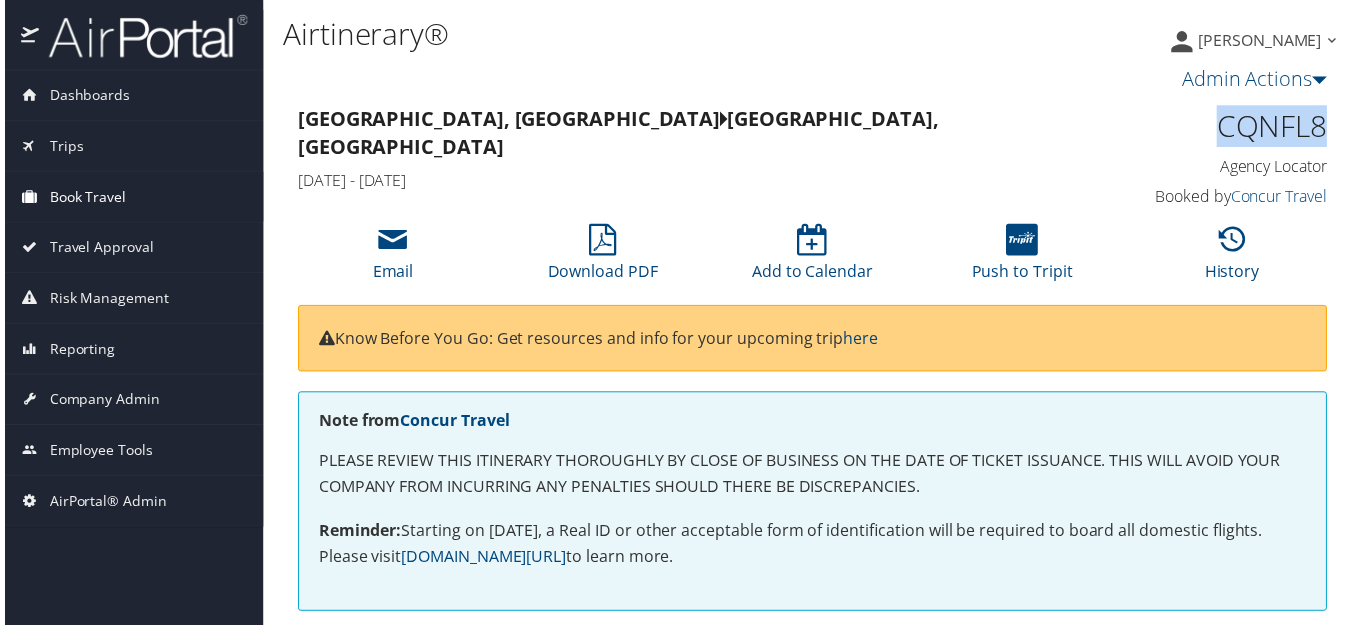 copy on "CQNFL8" 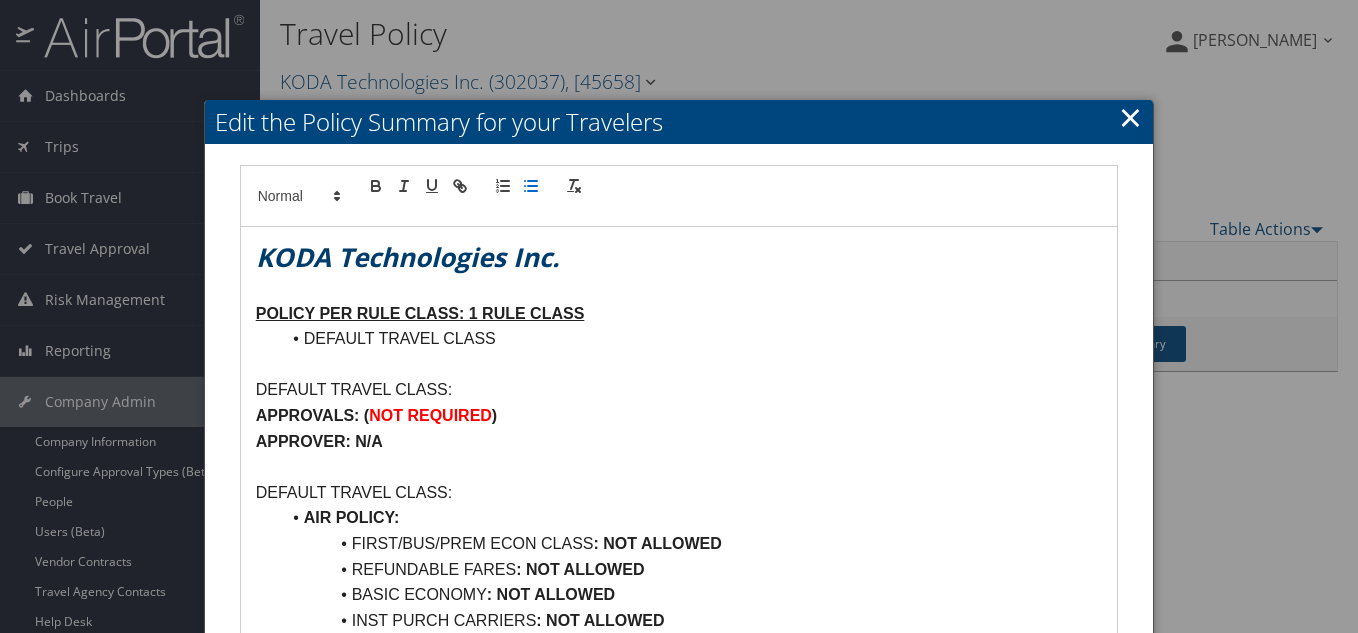 scroll, scrollTop: 0, scrollLeft: 0, axis: both 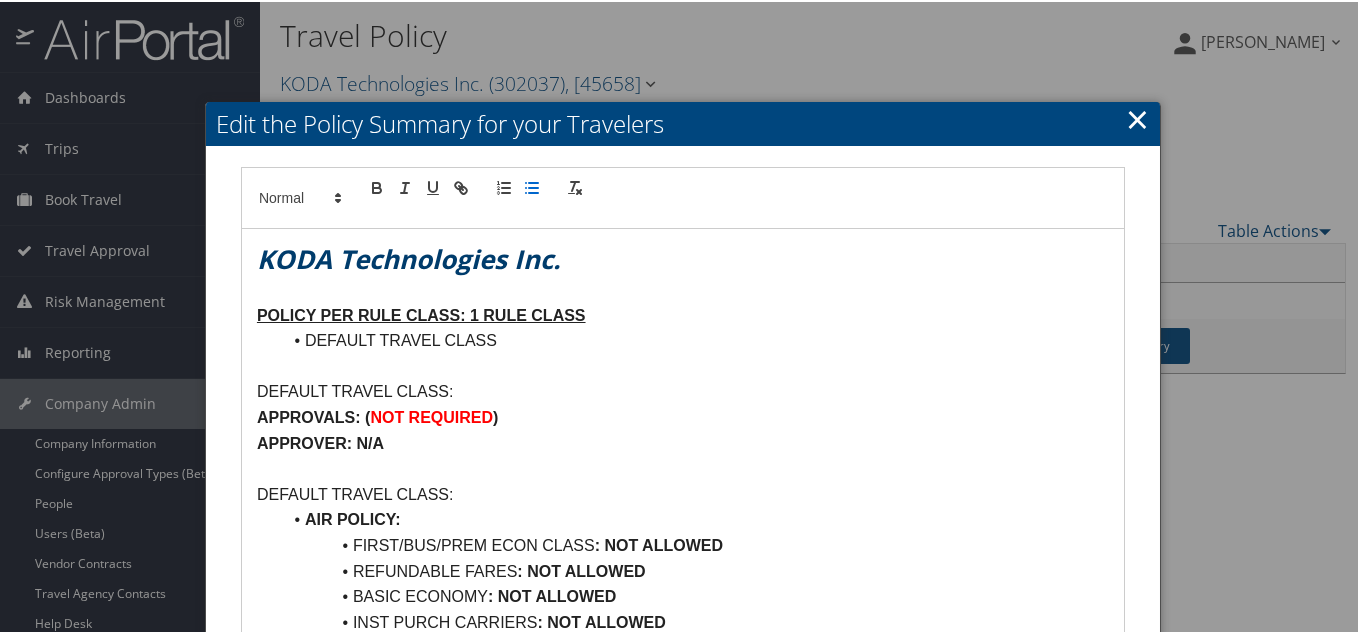 click on "DEFAULT TRAVEL CLASS" at bounding box center [695, 339] 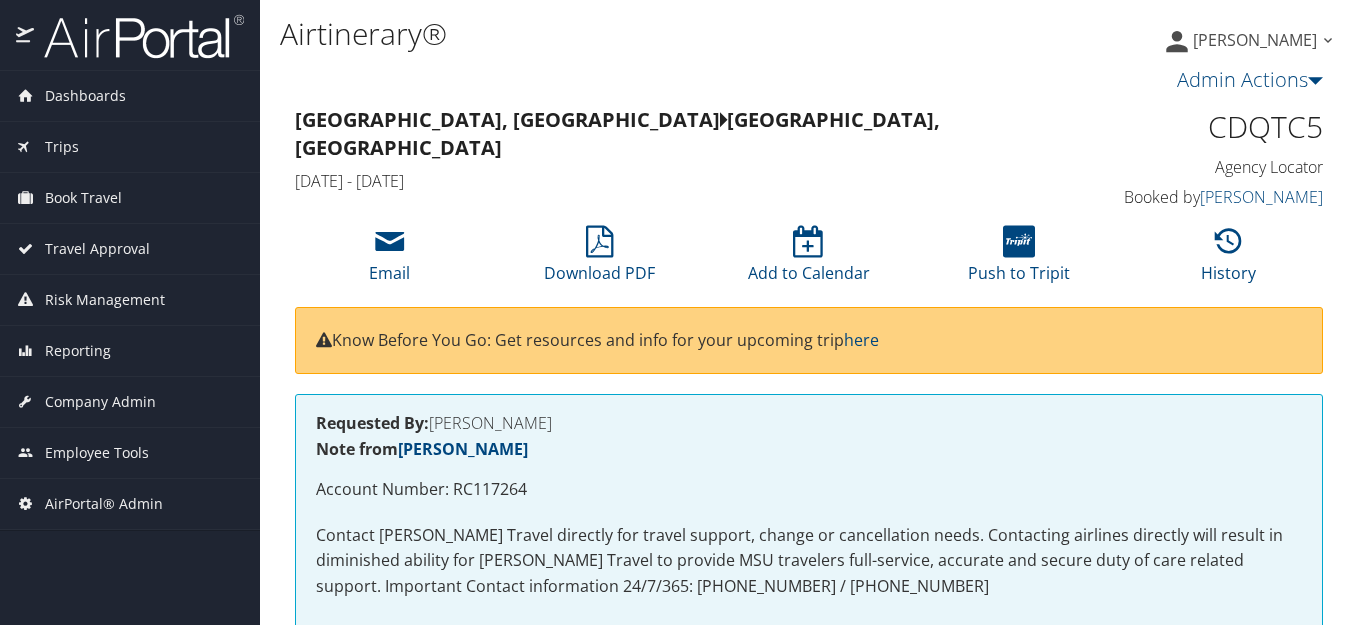scroll, scrollTop: 0, scrollLeft: 0, axis: both 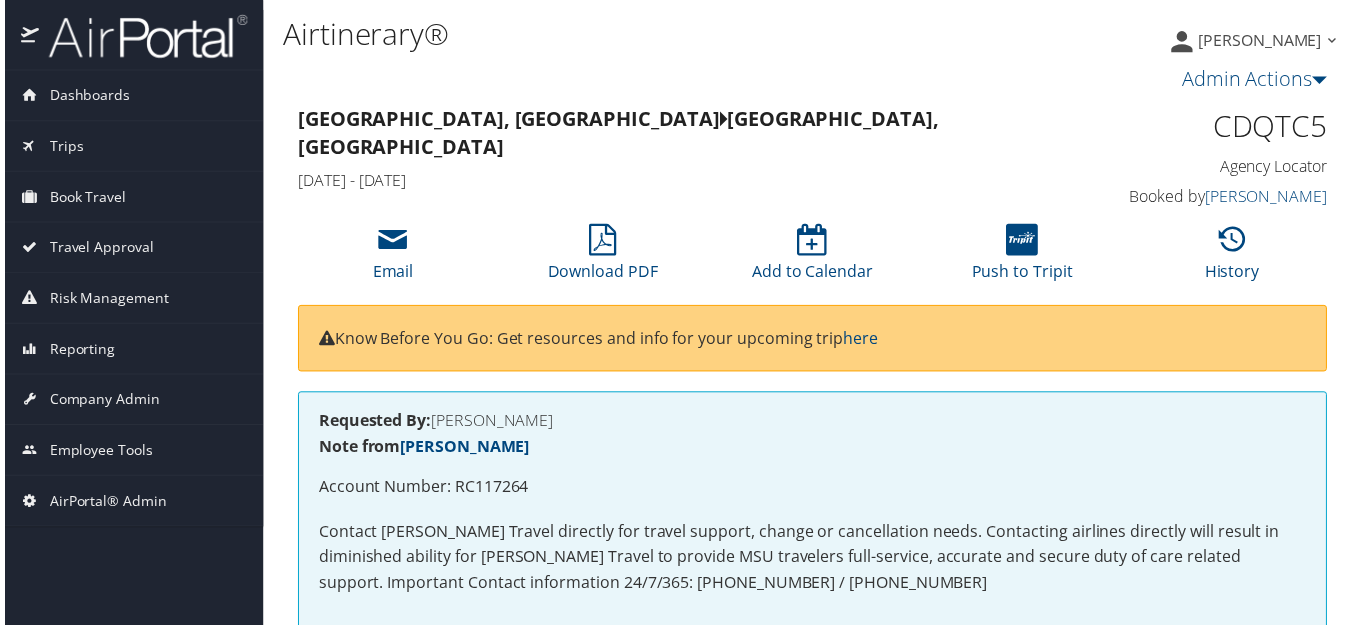 drag, startPoint x: 894, startPoint y: 91, endPoint x: 1137, endPoint y: 2, distance: 258.7856 